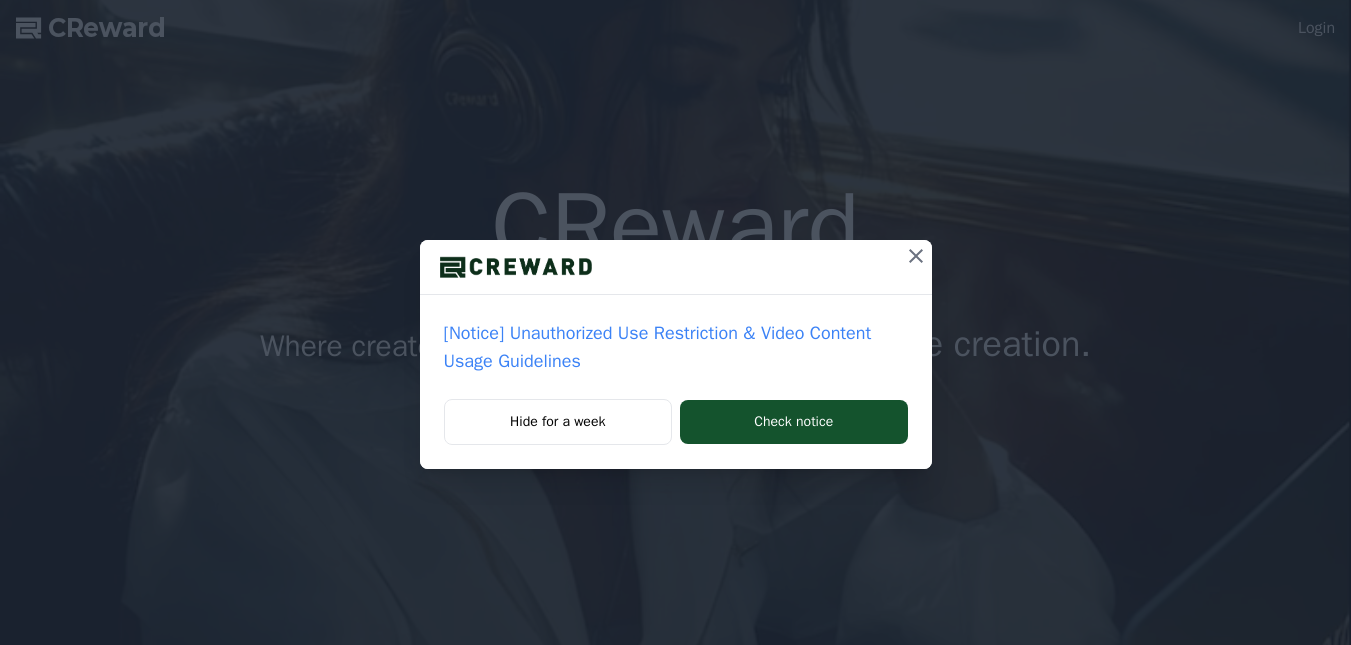 scroll, scrollTop: 0, scrollLeft: 0, axis: both 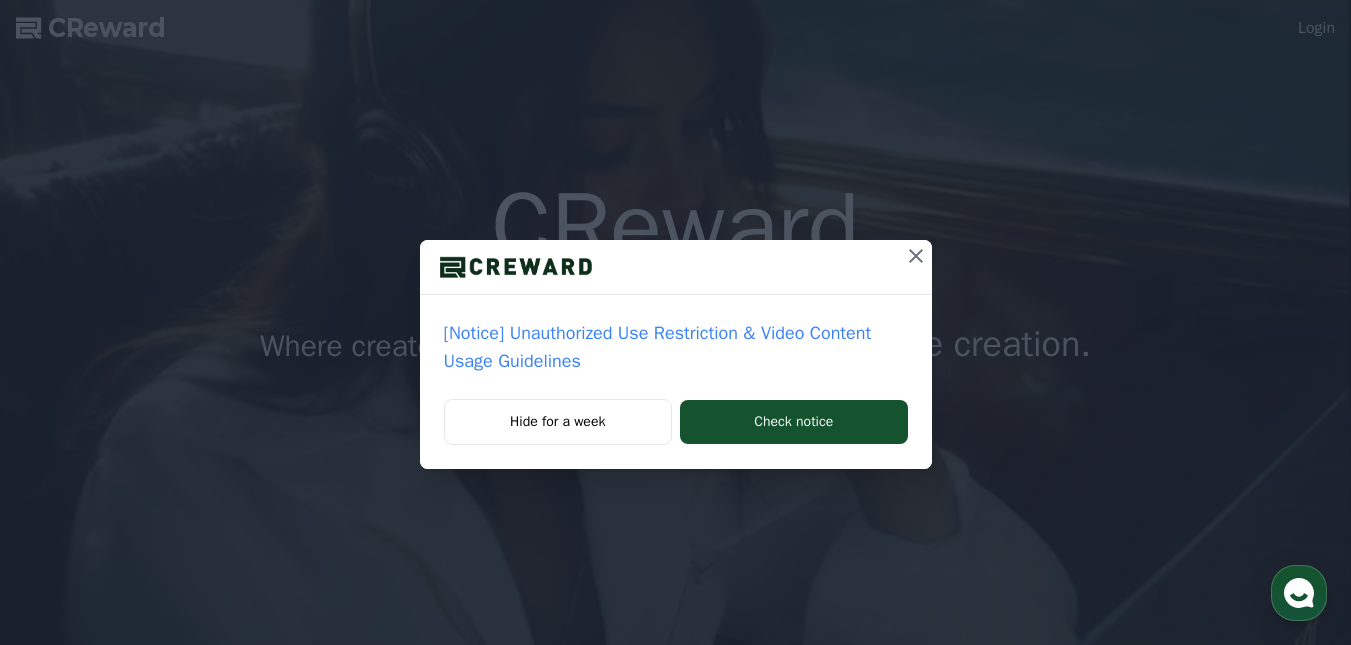 click 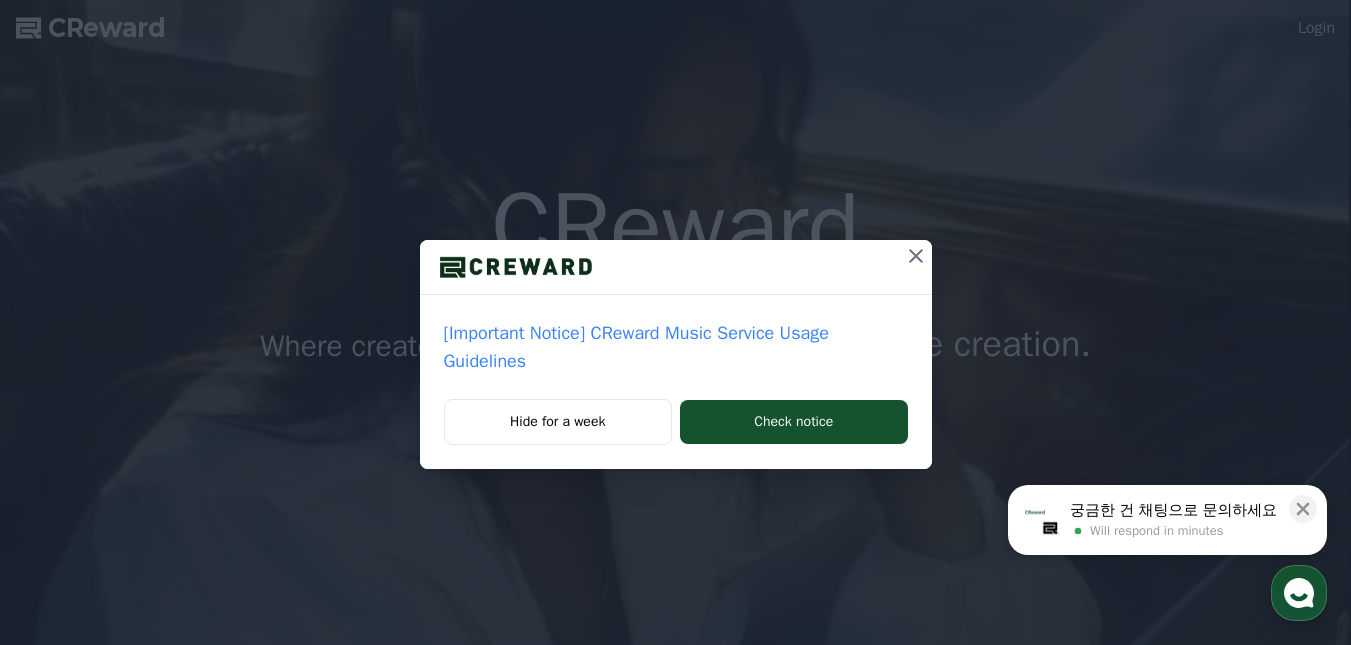 click 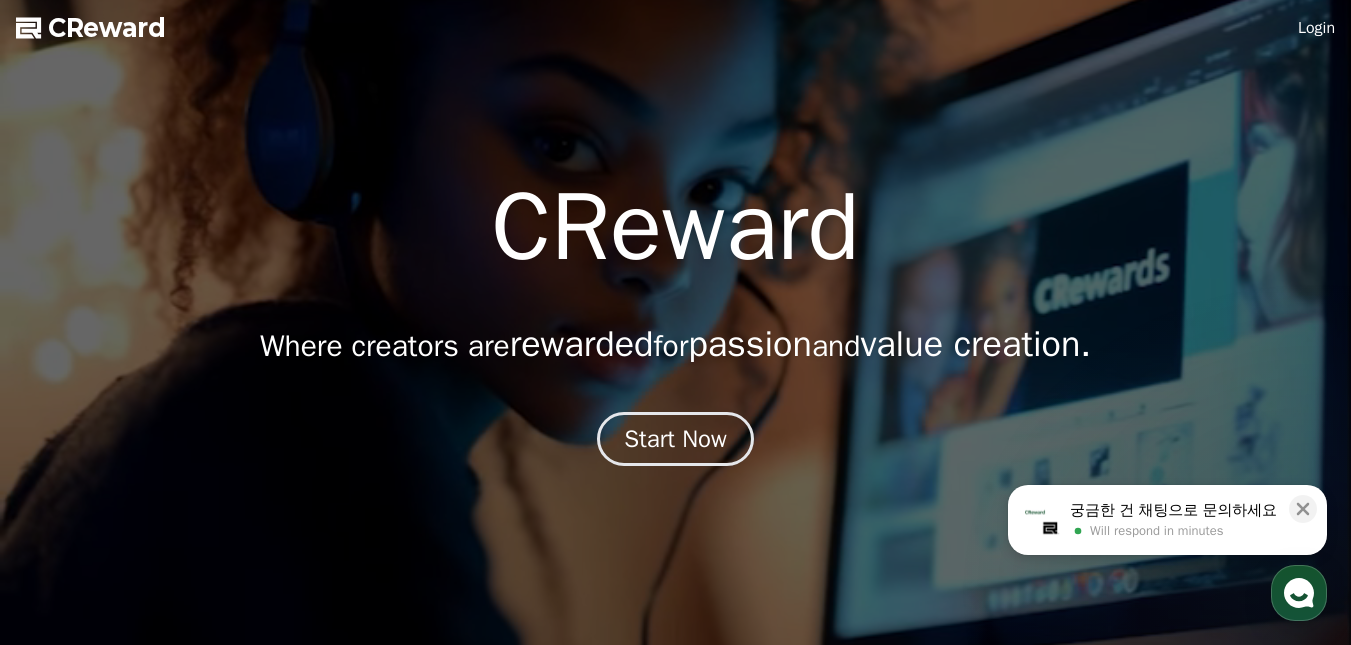 click on "Login" at bounding box center (1316, 28) 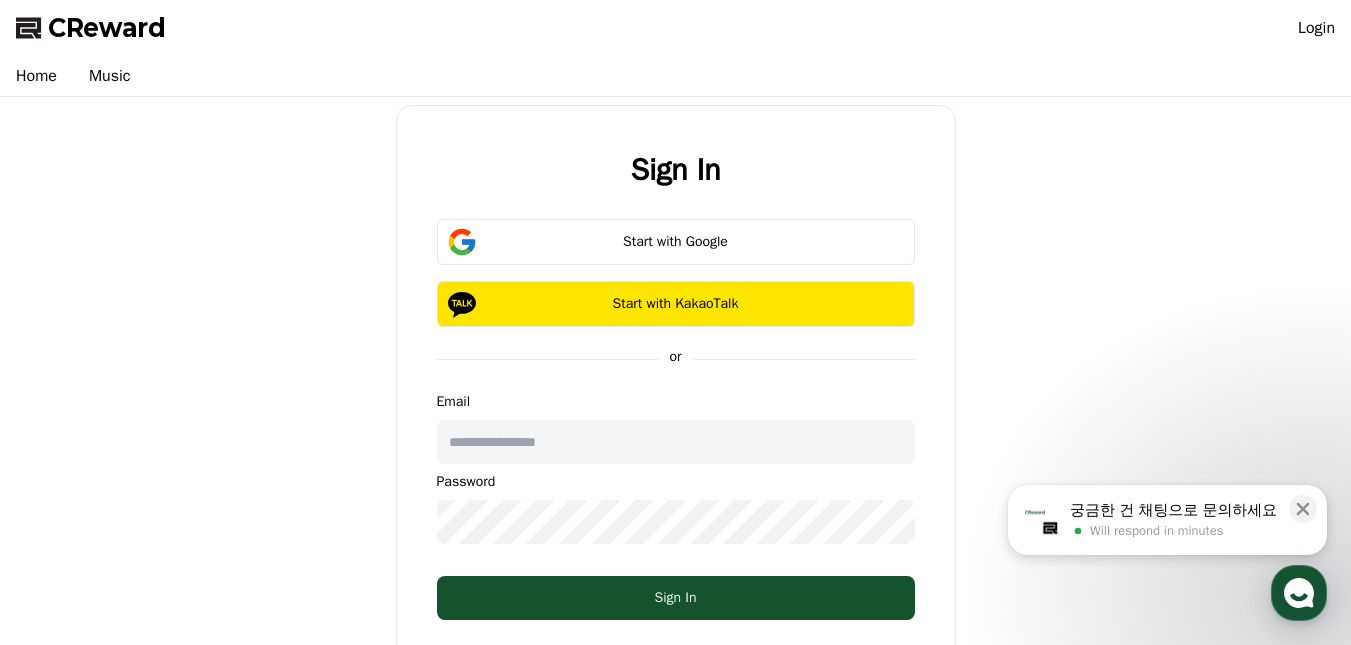 click at bounding box center (676, 442) 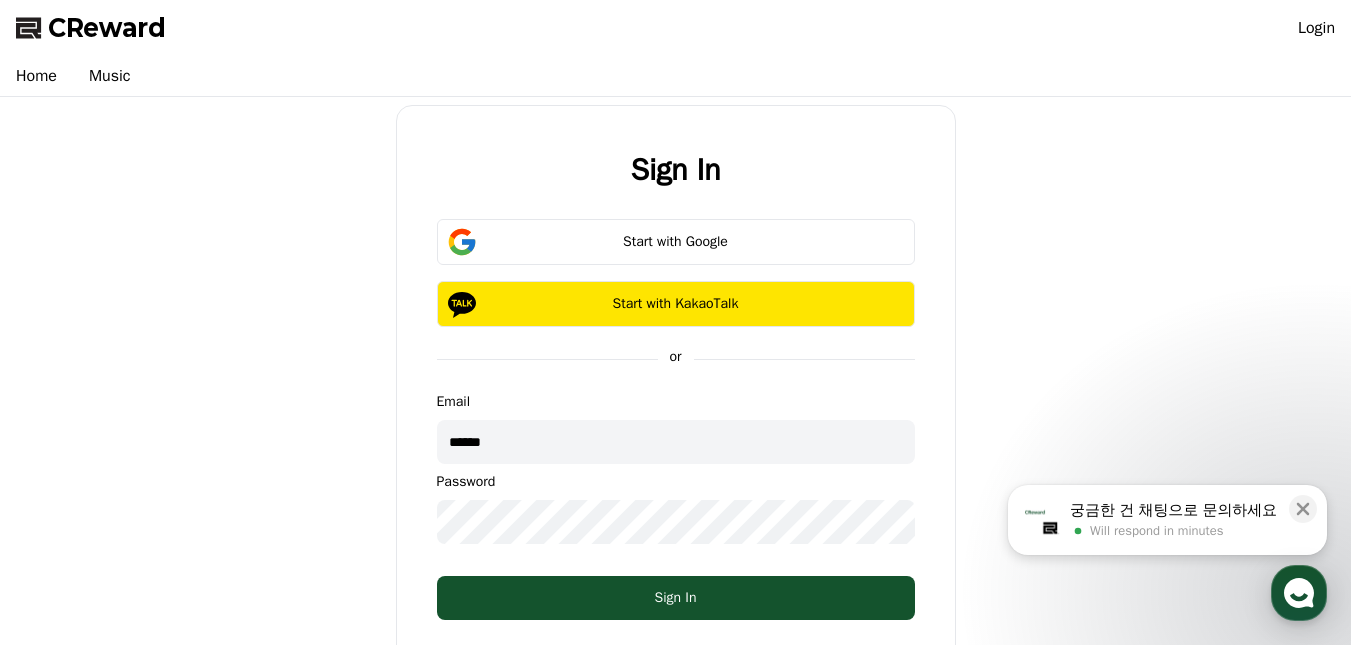 type on "**********" 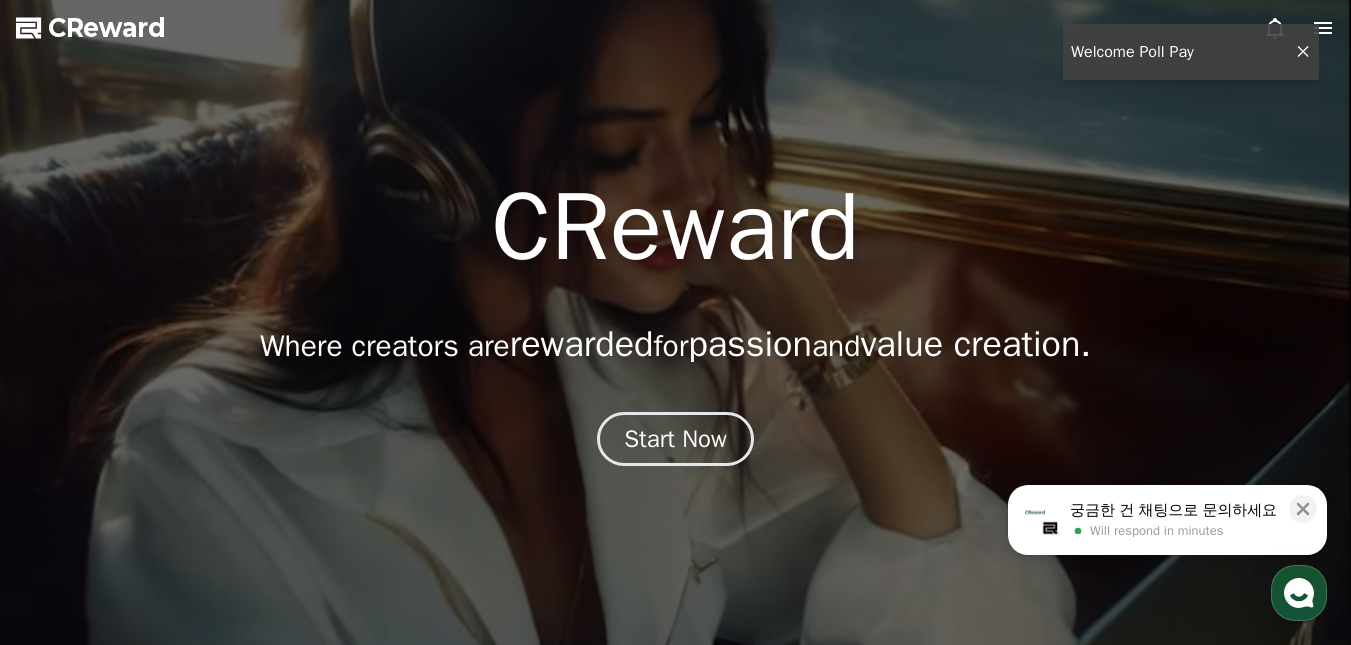 click 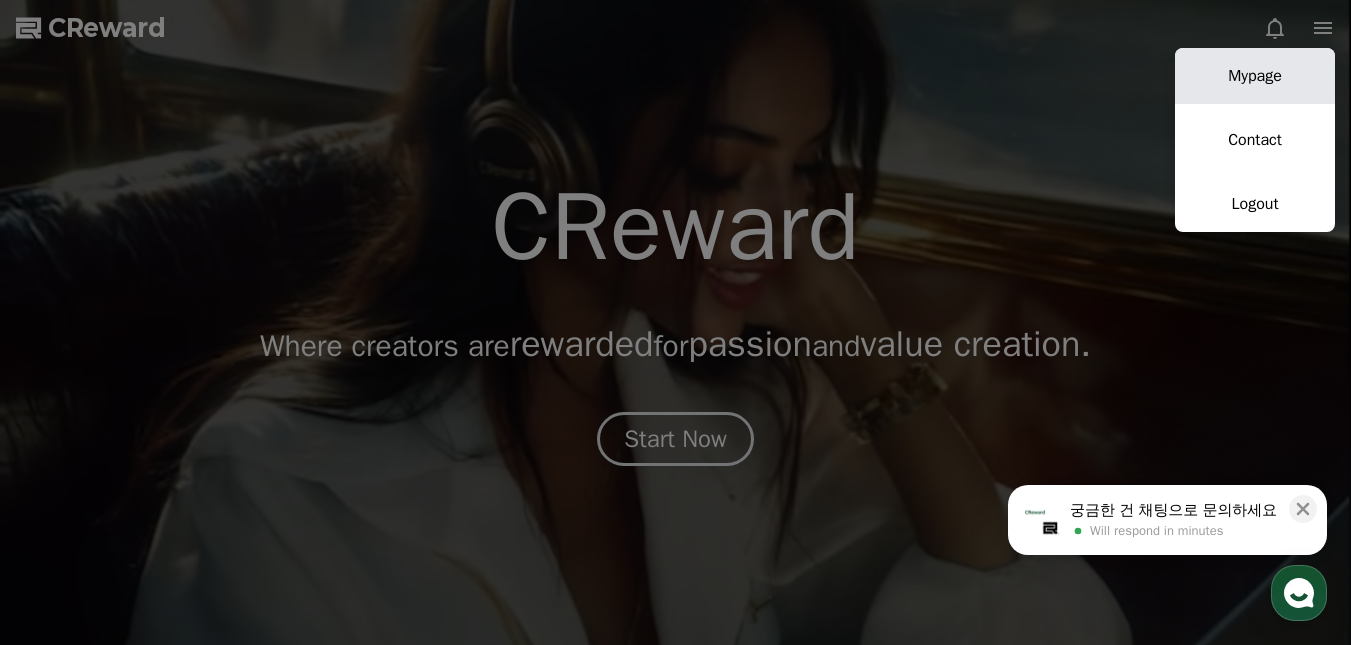 click on "Mypage" at bounding box center [1255, 76] 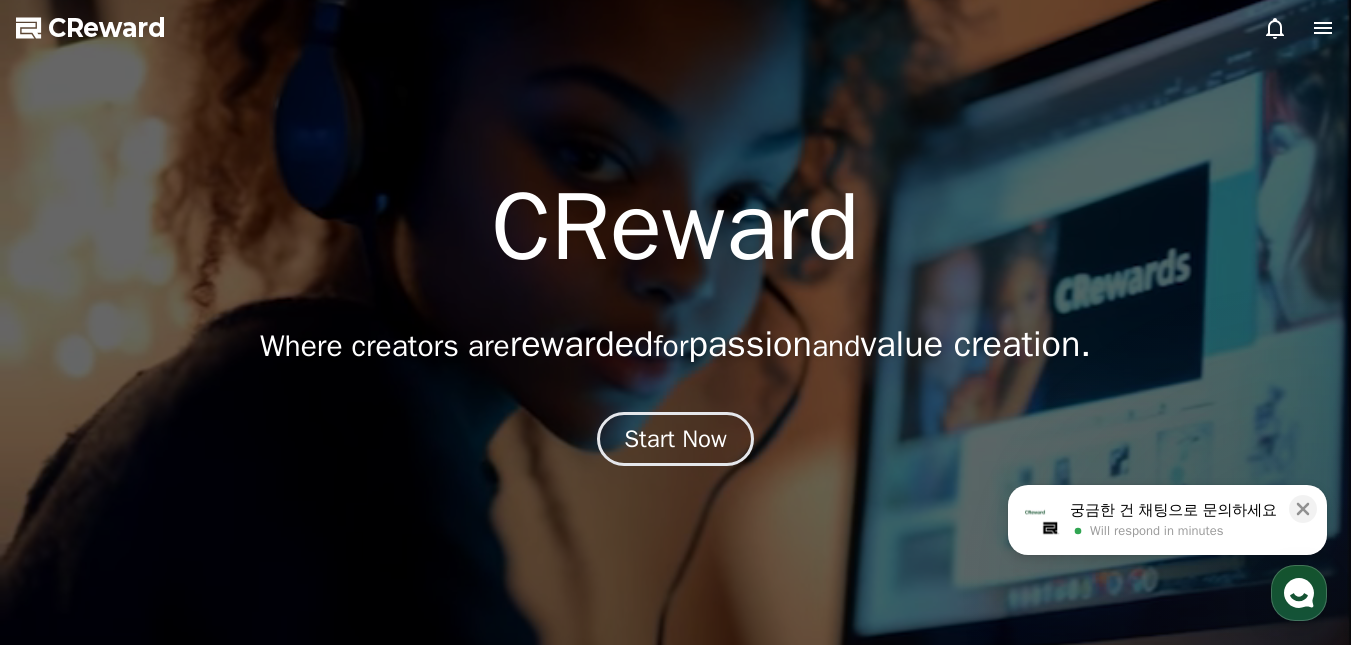 select on "**********" 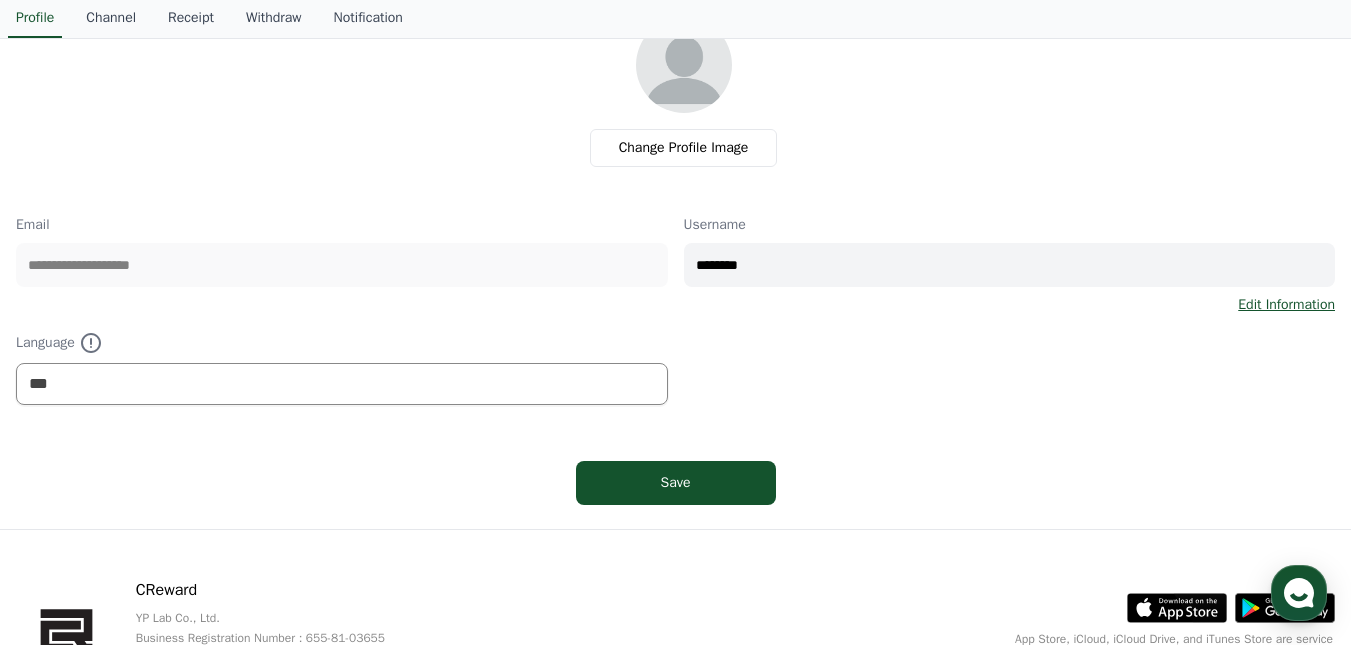 scroll, scrollTop: 0, scrollLeft: 0, axis: both 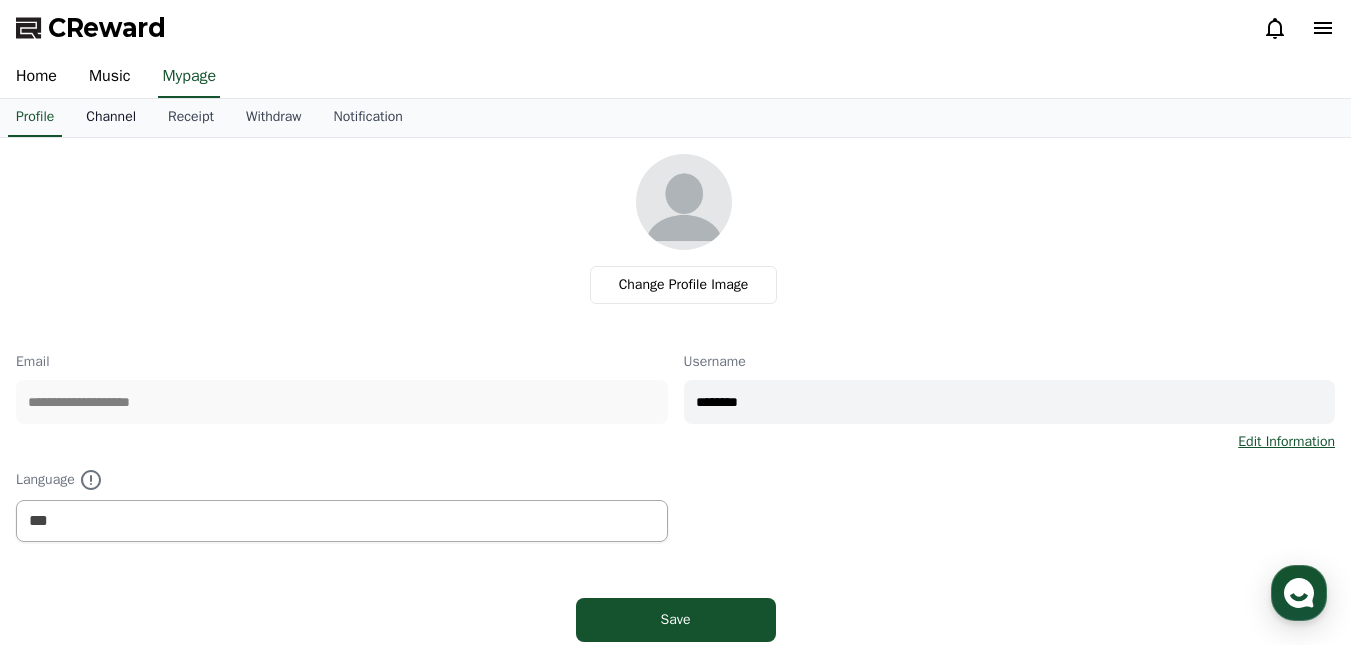 click on "Channel" at bounding box center [111, 118] 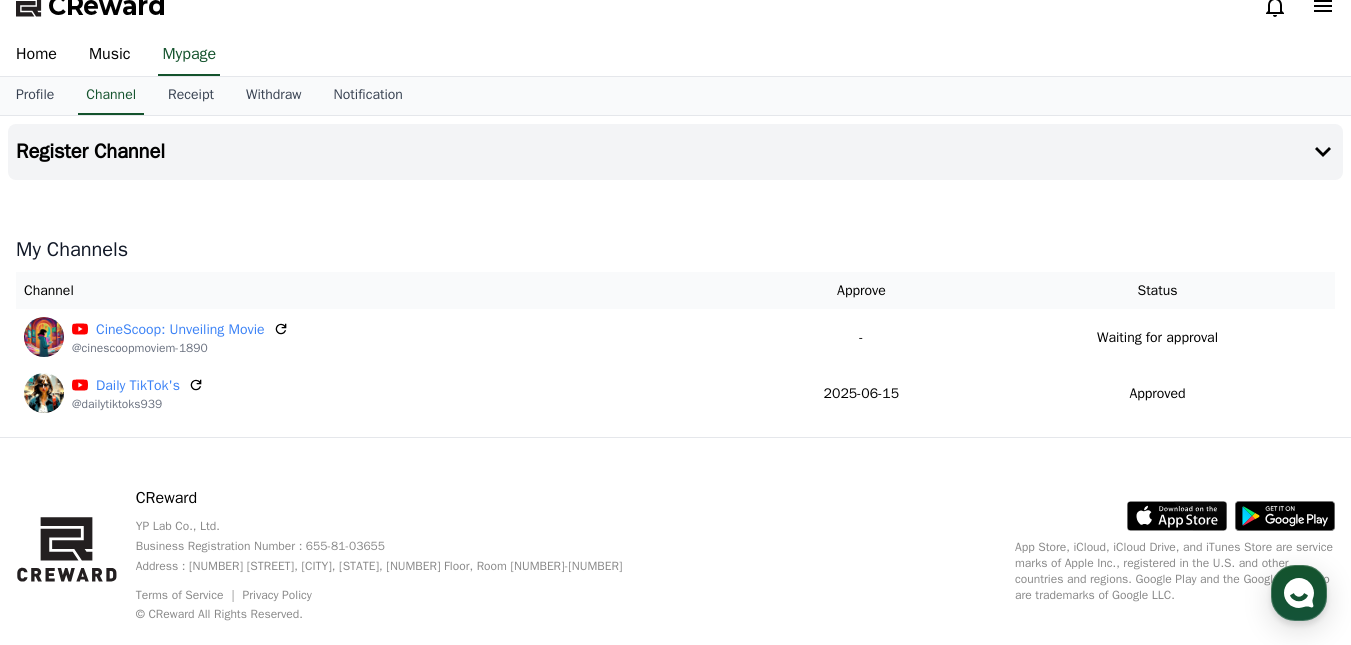 scroll, scrollTop: 0, scrollLeft: 0, axis: both 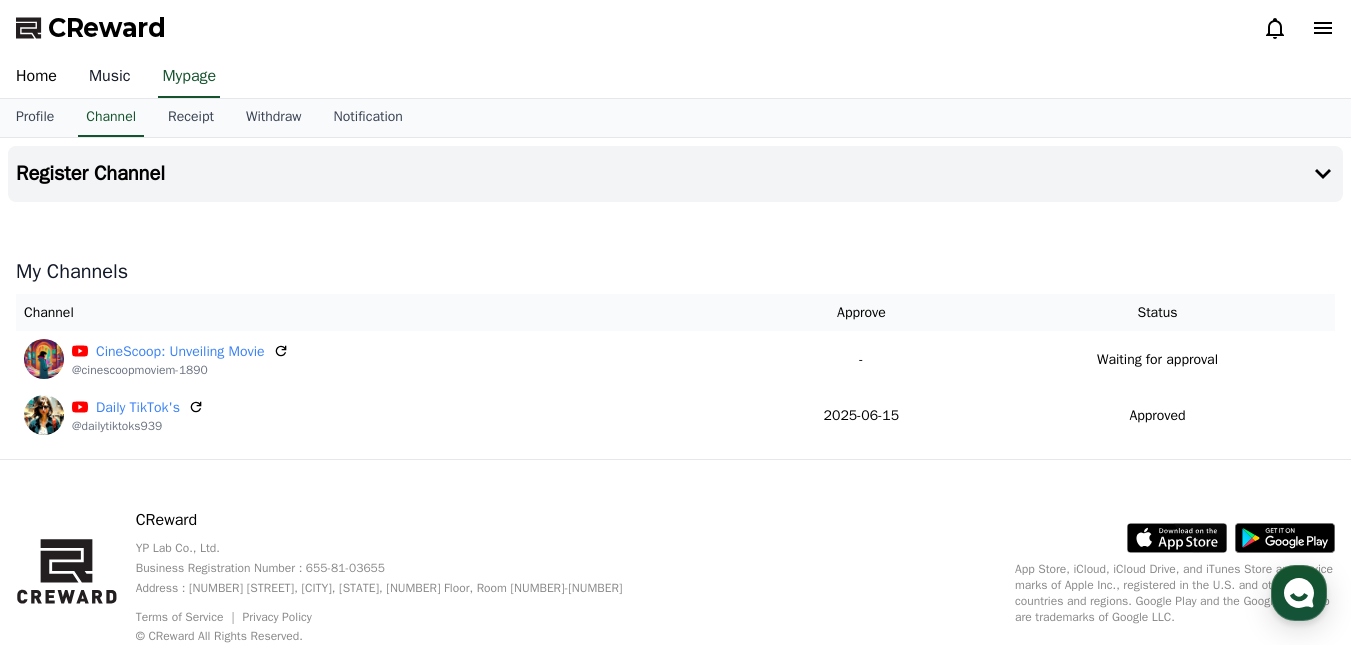 click on "Music" at bounding box center (110, 77) 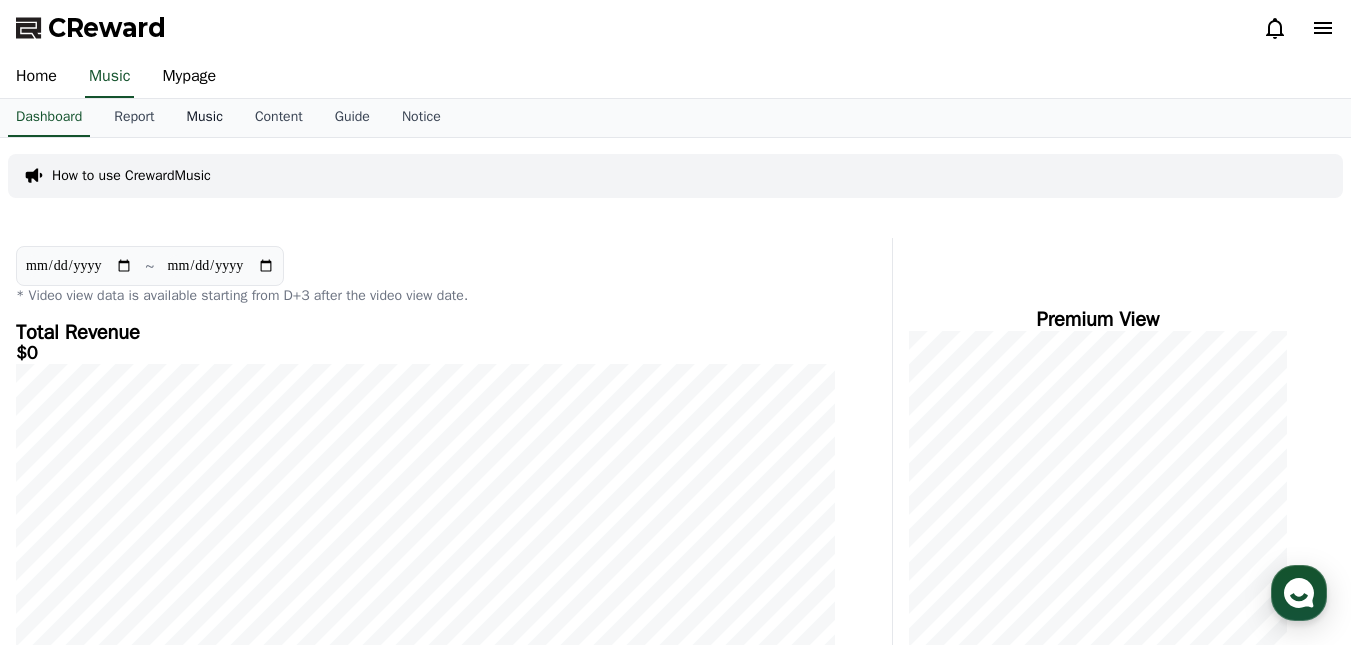 click on "Music" at bounding box center (205, 118) 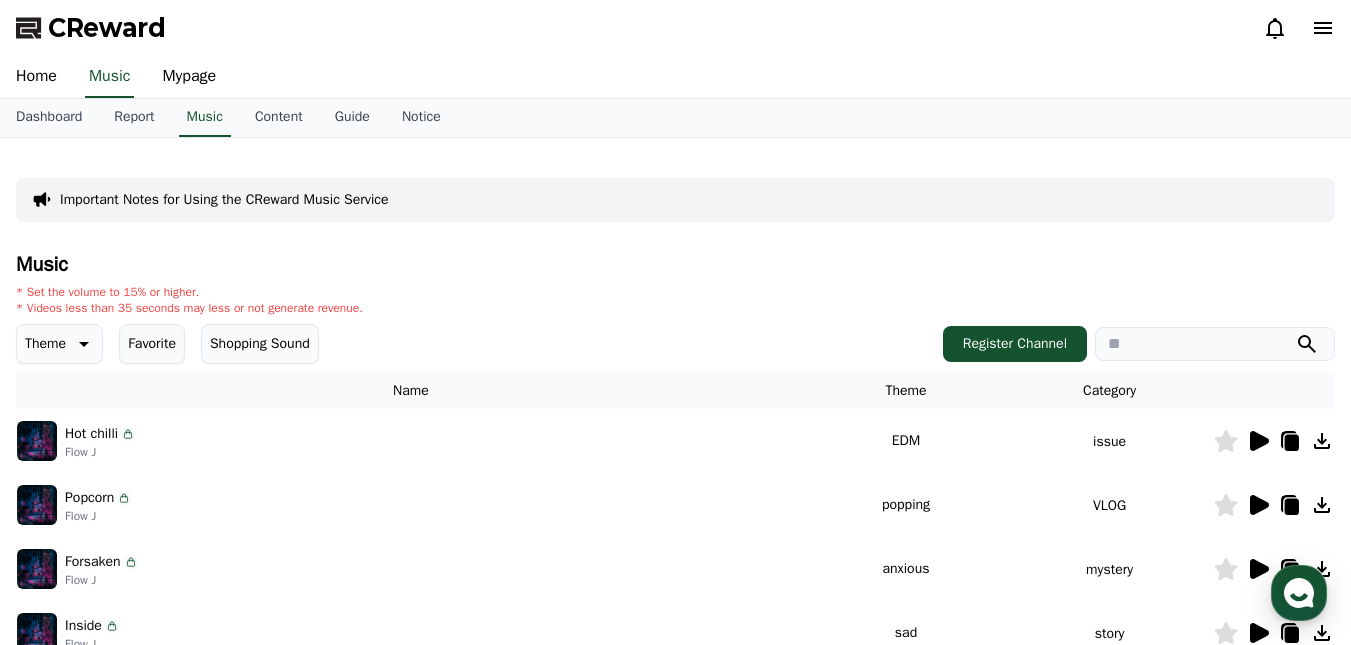 scroll, scrollTop: 100, scrollLeft: 0, axis: vertical 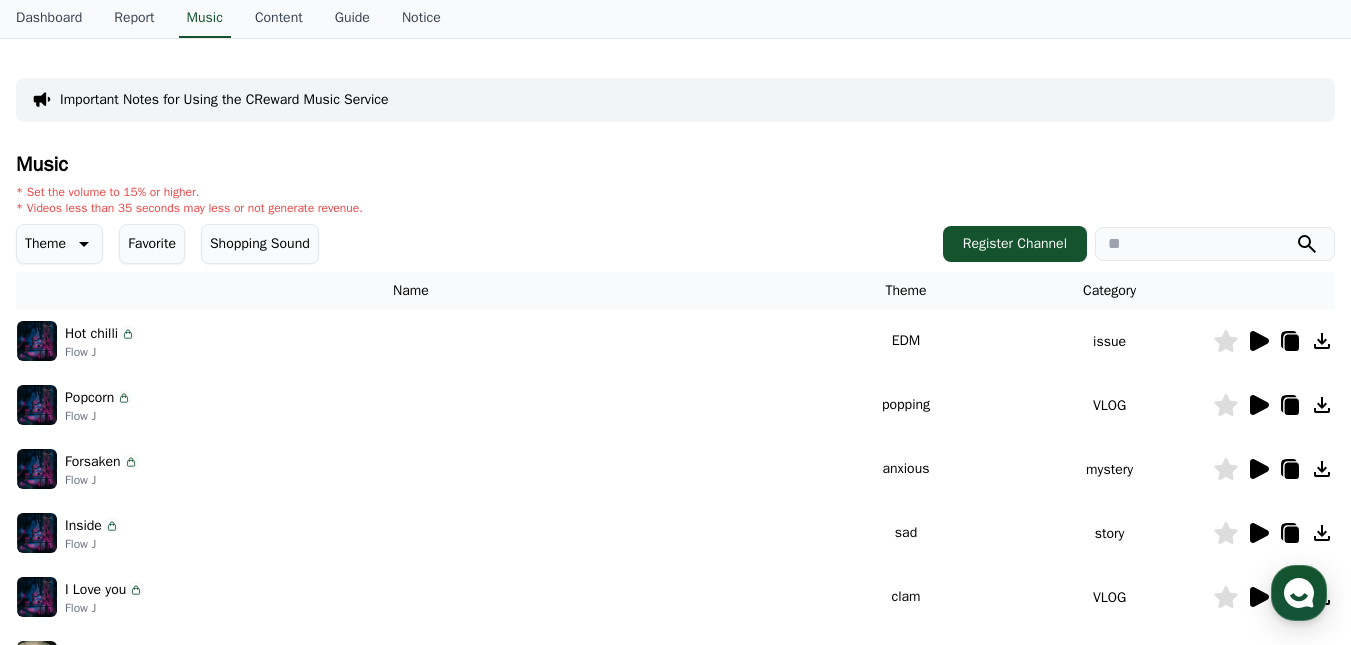 click 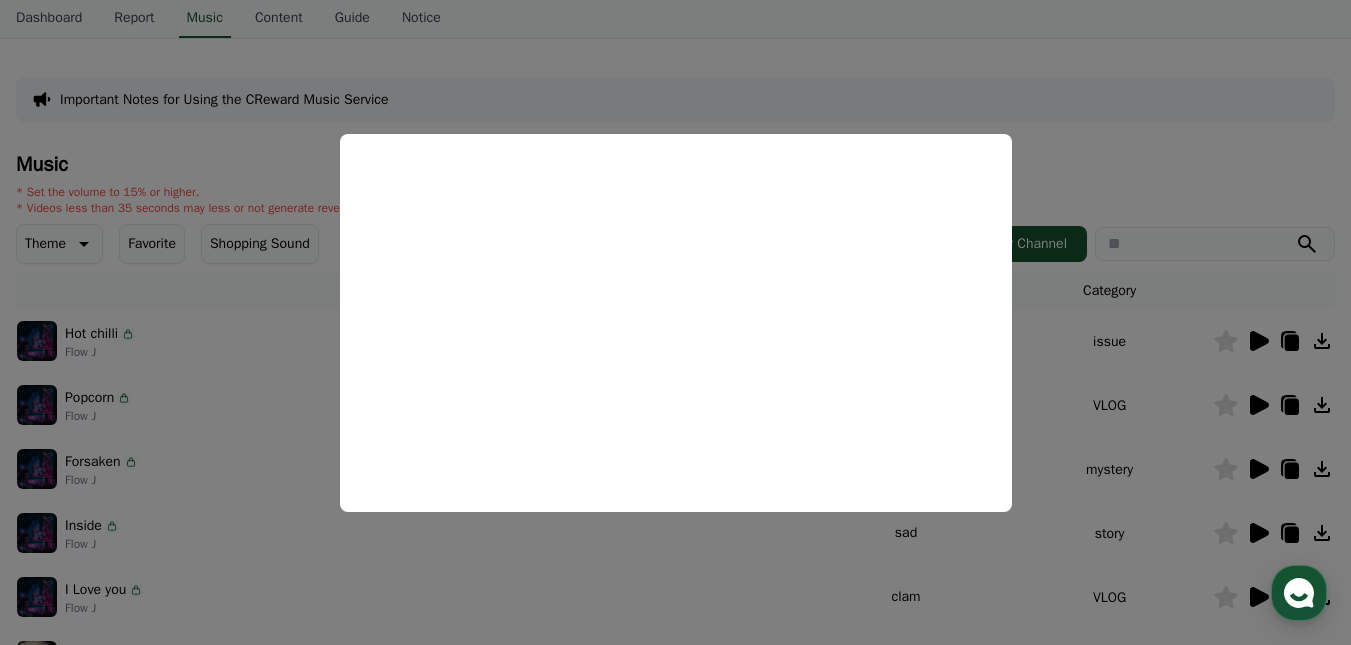 click at bounding box center [675, 322] 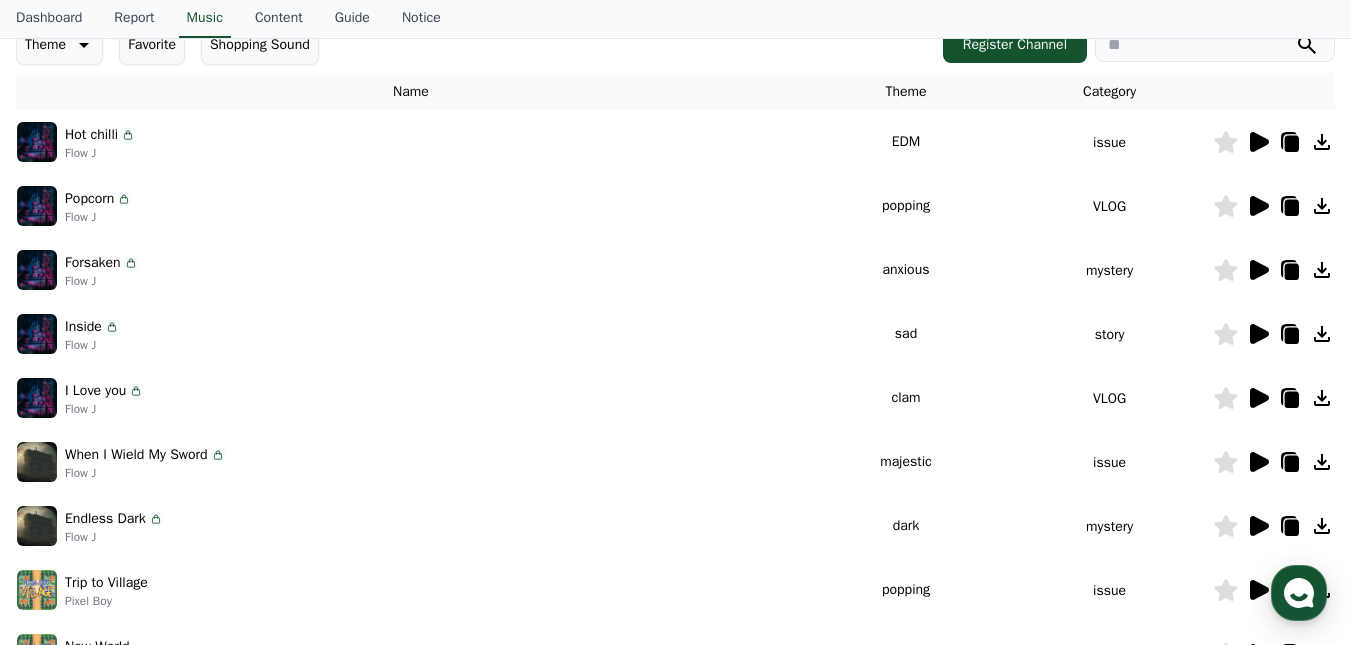 scroll, scrollTop: 300, scrollLeft: 0, axis: vertical 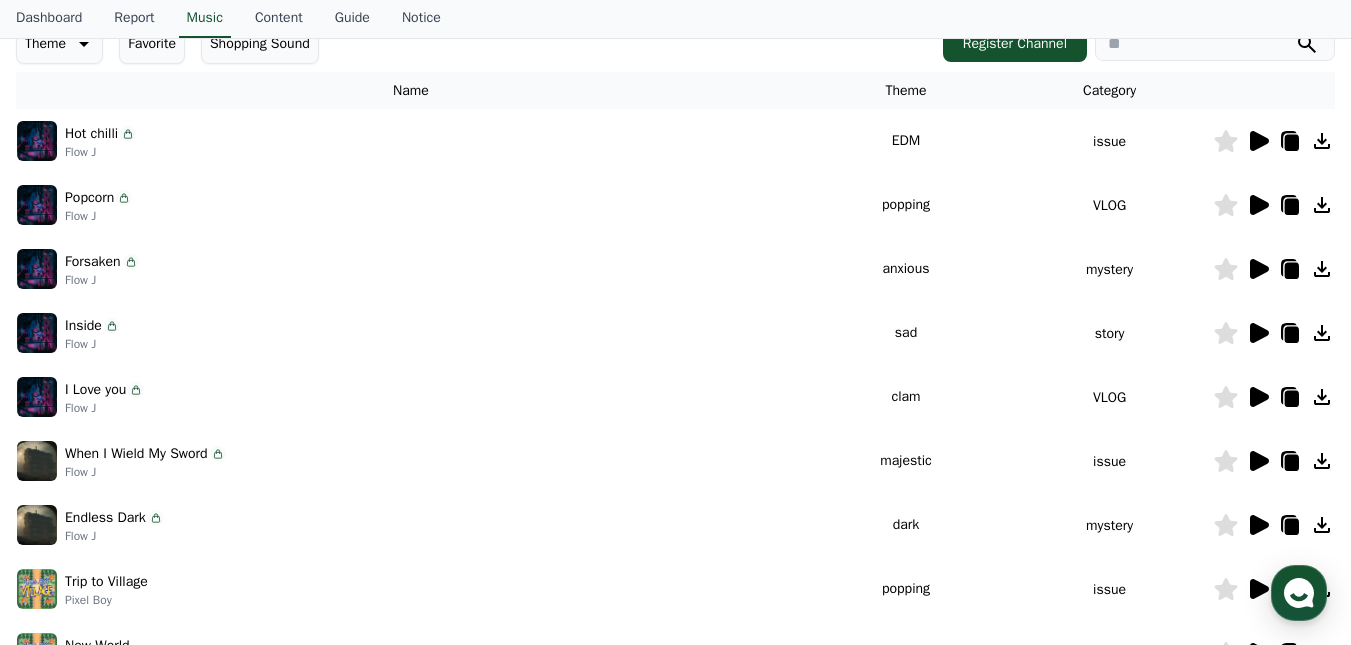 click 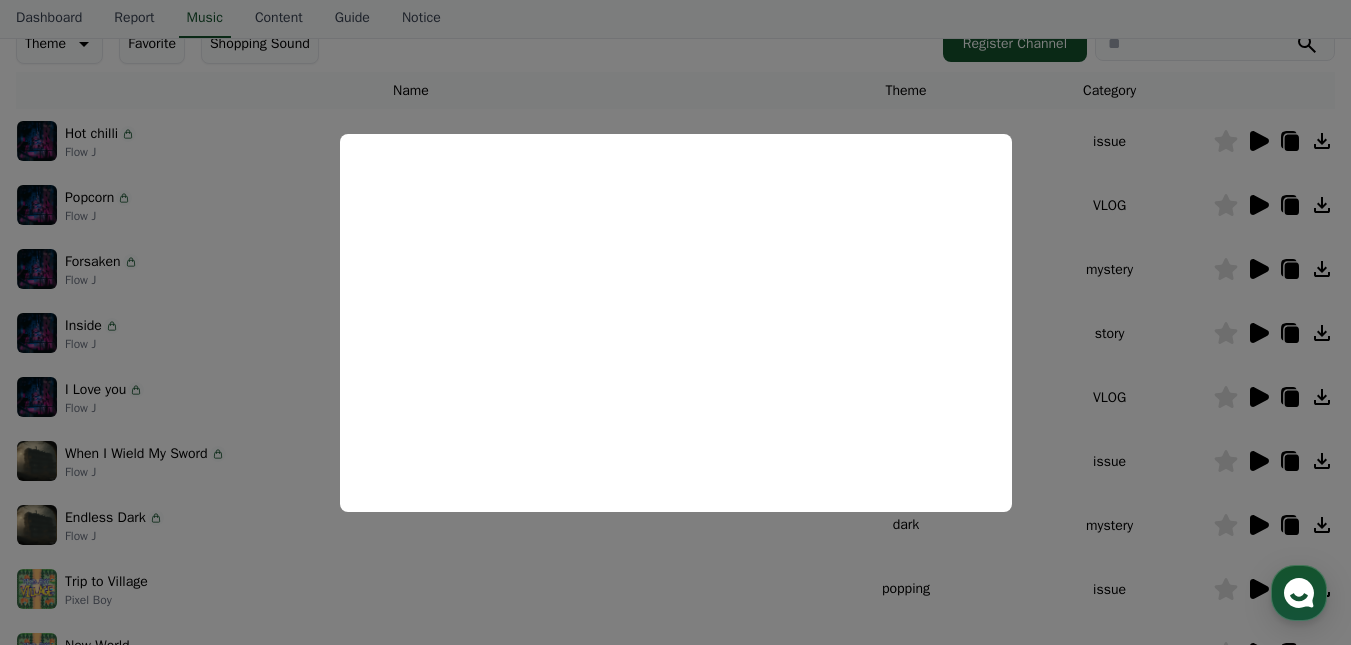 click at bounding box center [675, 322] 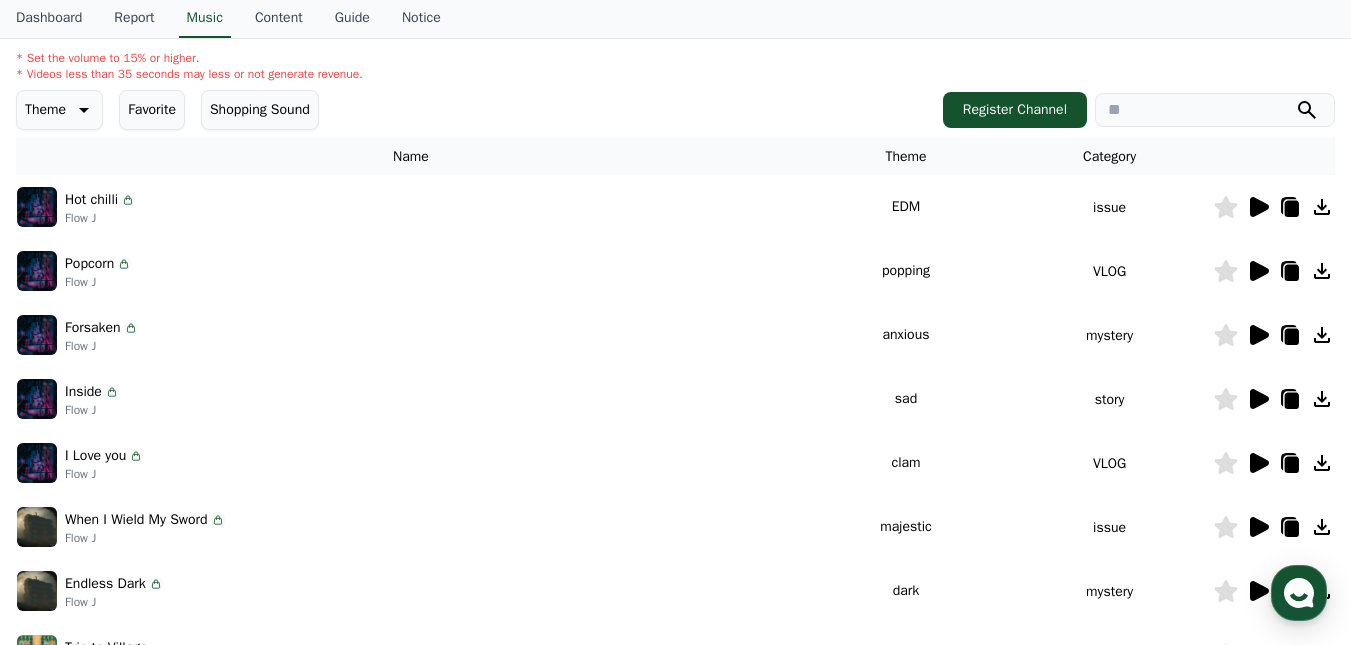 scroll, scrollTop: 200, scrollLeft: 0, axis: vertical 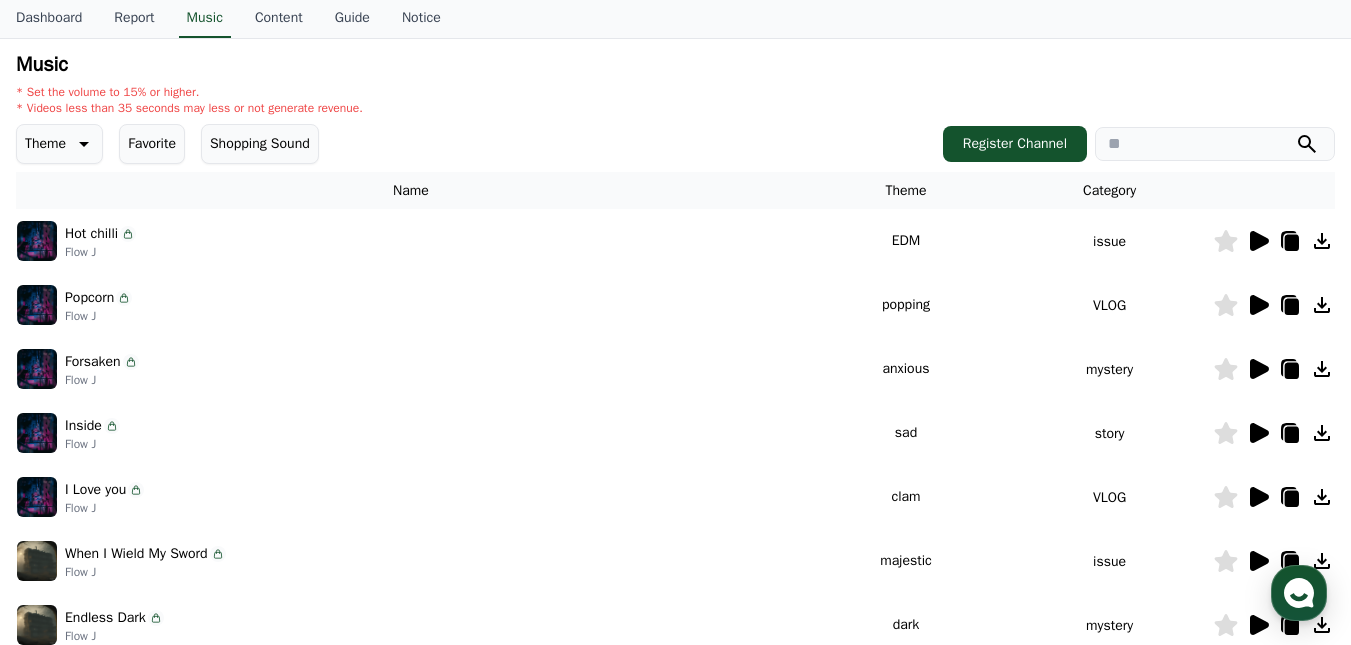 click 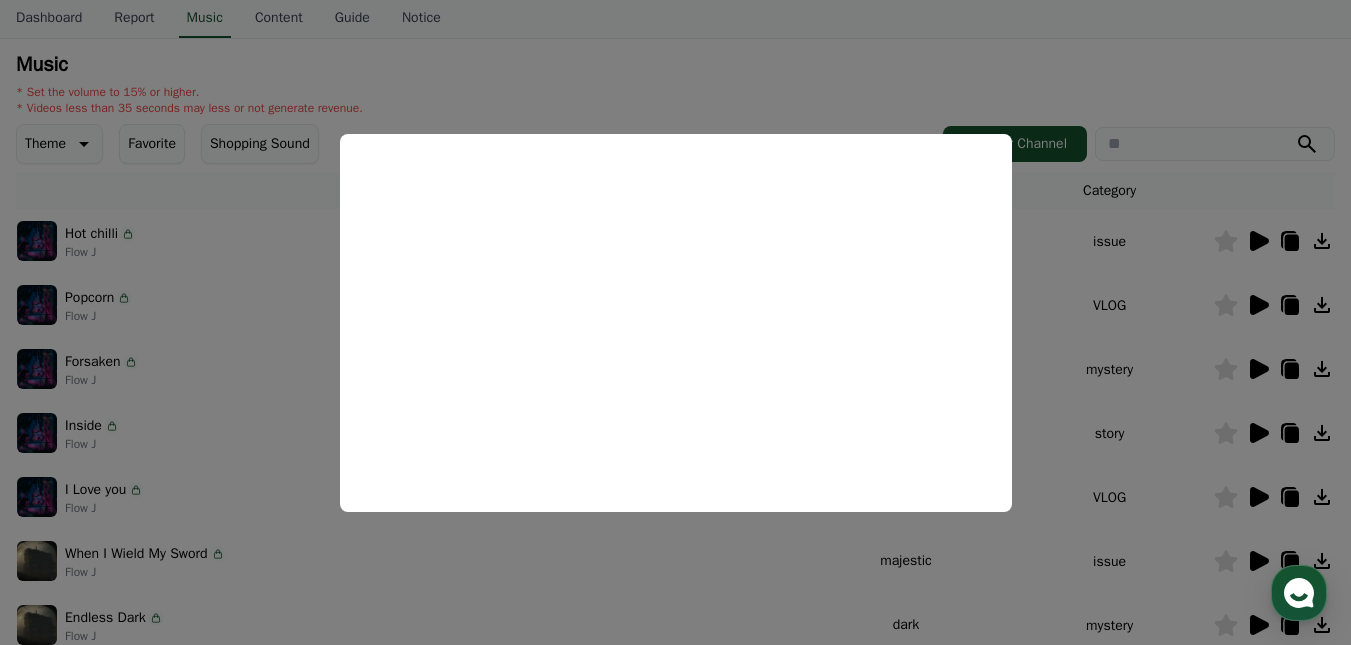 click at bounding box center (675, 322) 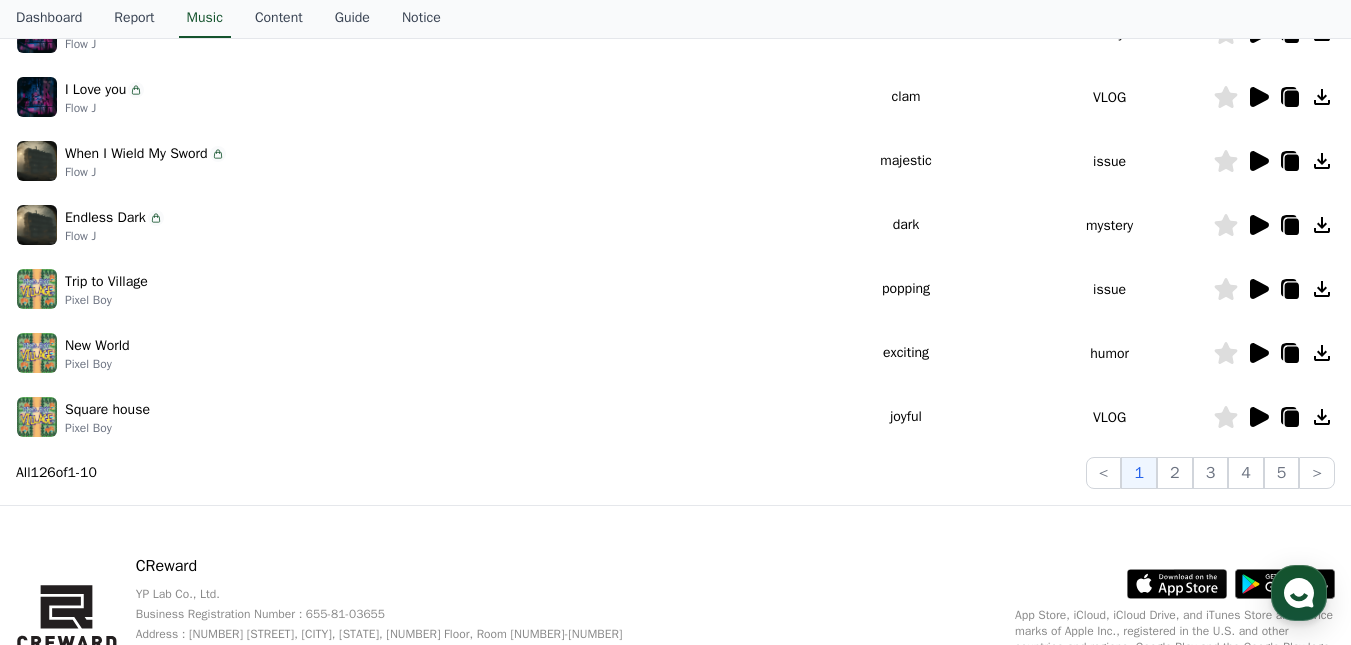 scroll, scrollTop: 400, scrollLeft: 0, axis: vertical 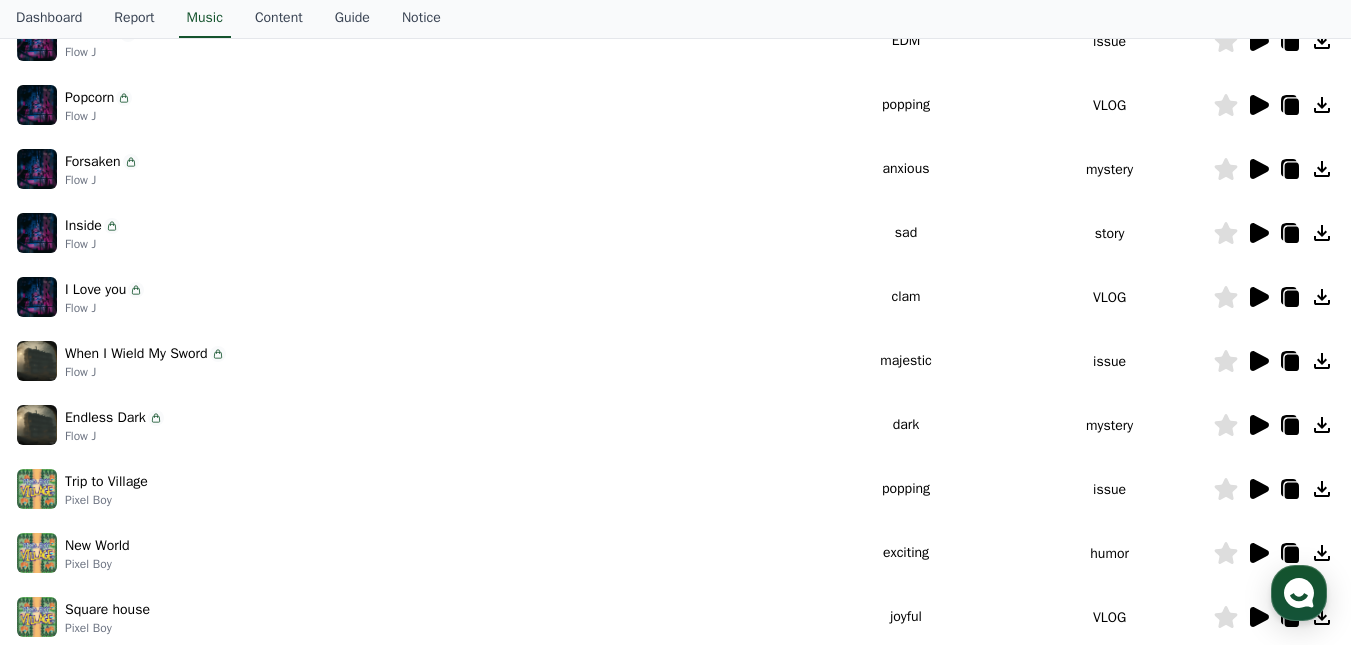 click 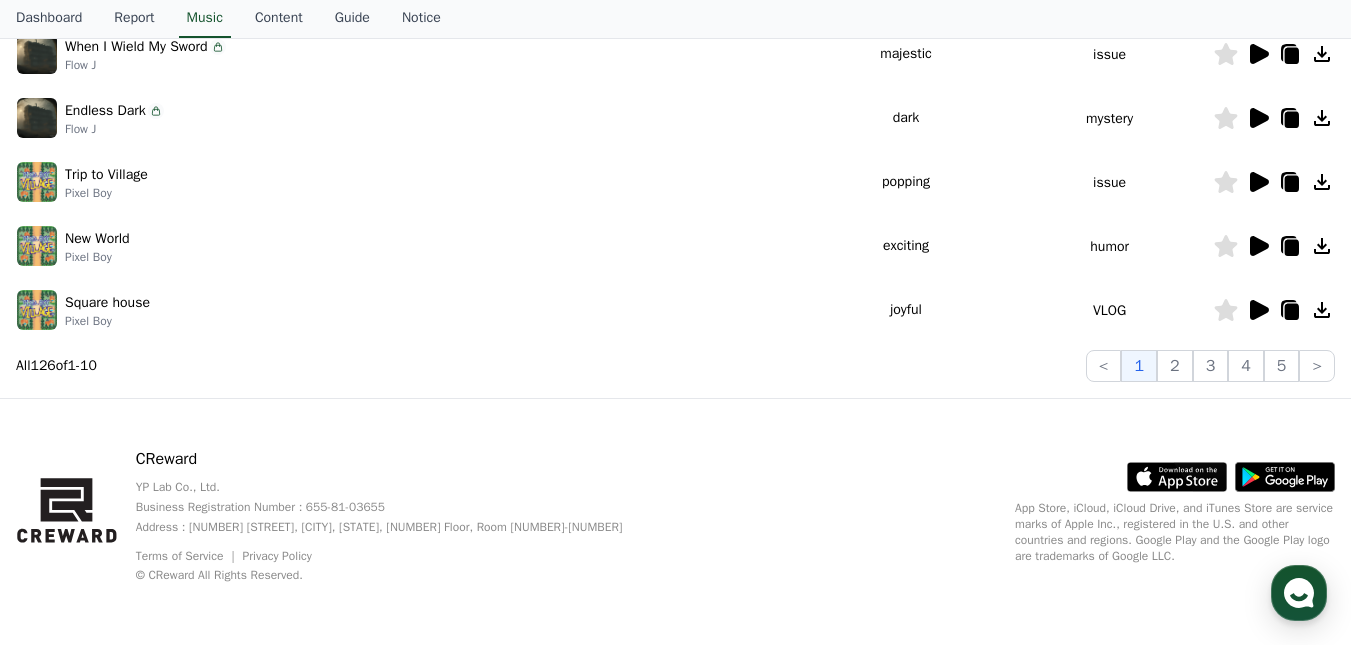 scroll, scrollTop: 709, scrollLeft: 0, axis: vertical 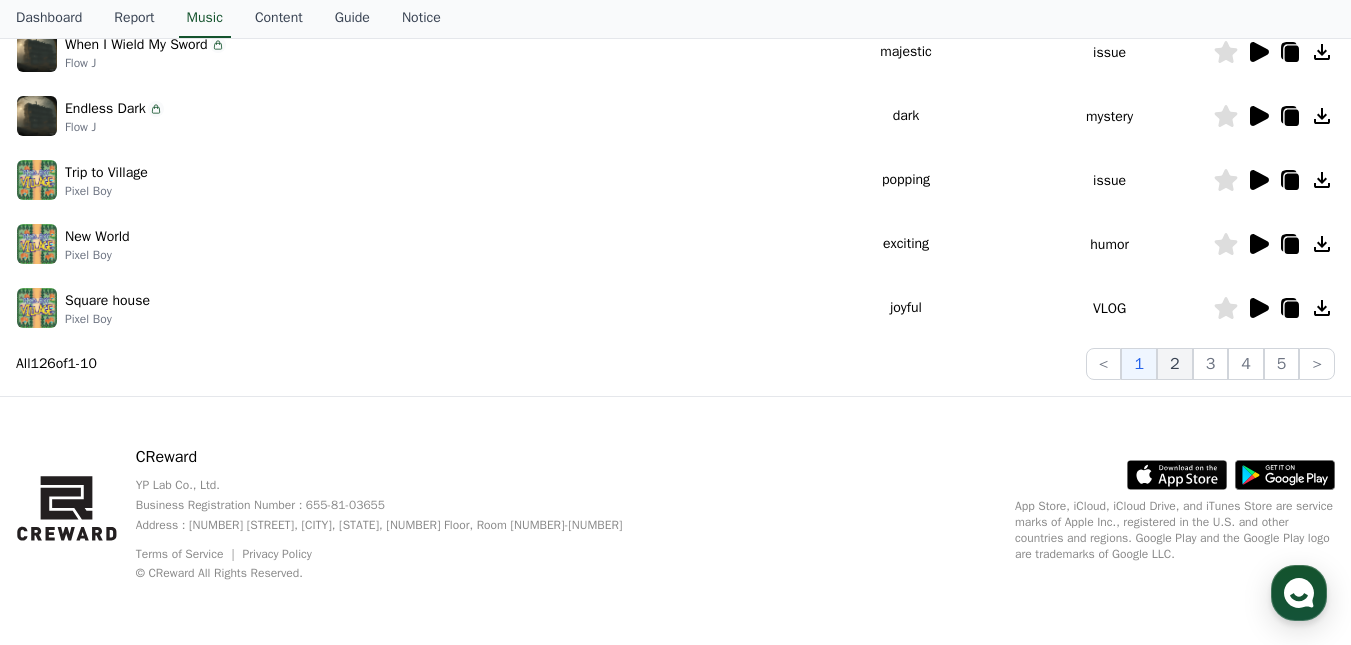 click on "2" 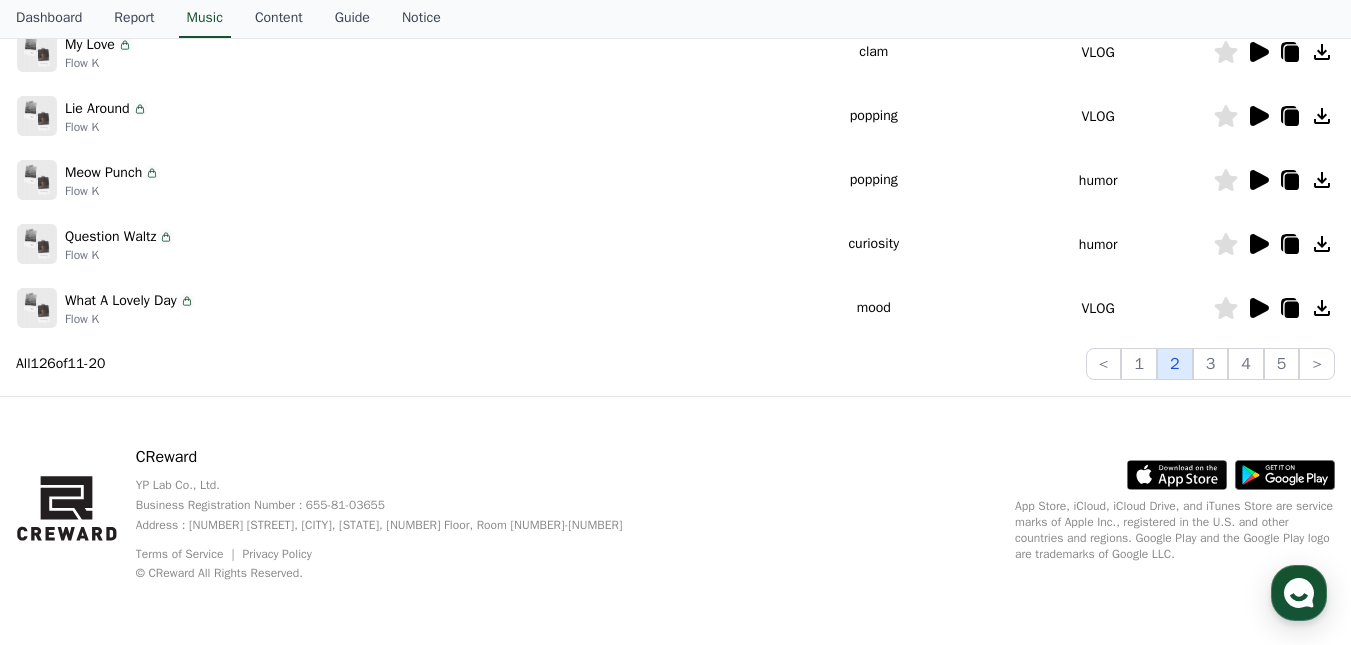 click on "2" 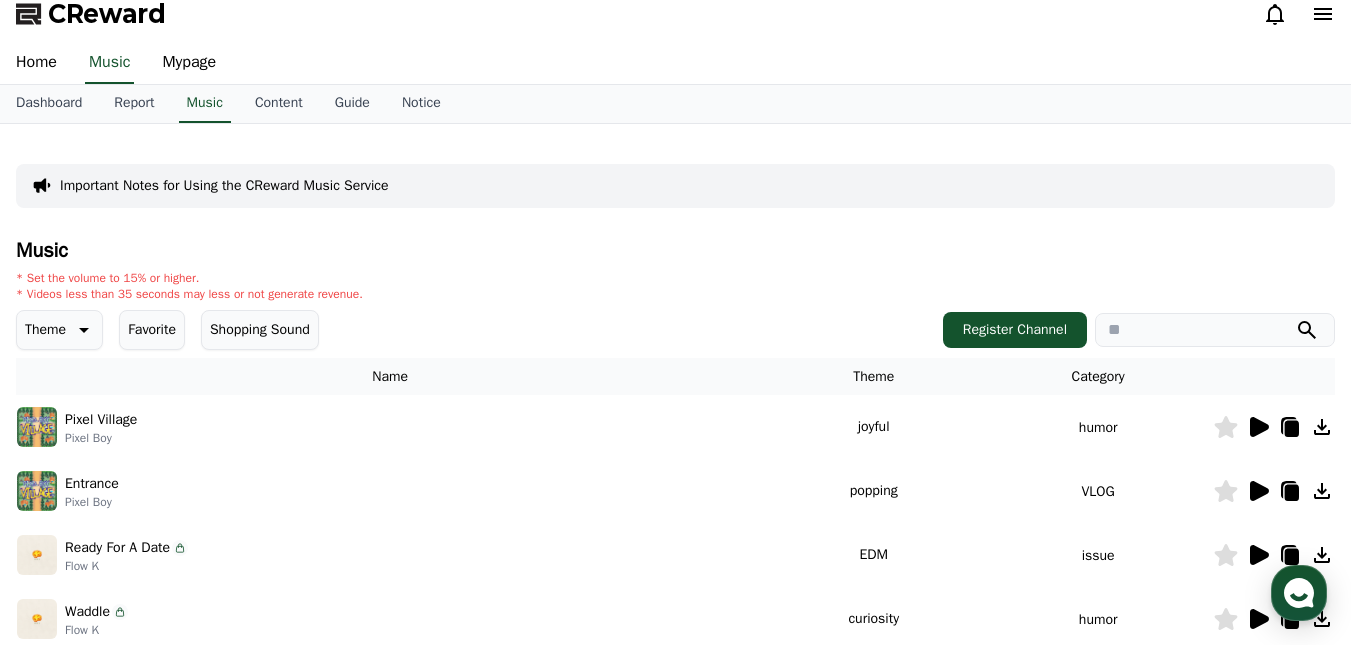 scroll, scrollTop: 9, scrollLeft: 0, axis: vertical 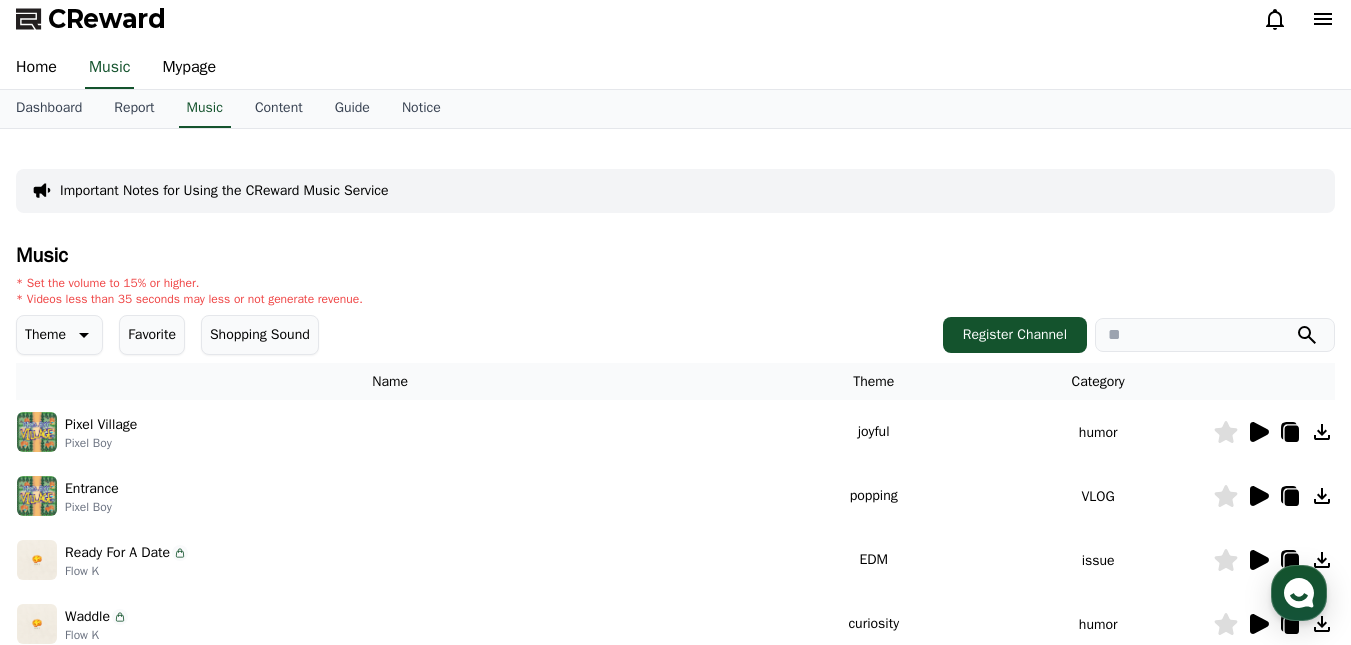 click at bounding box center (1215, 335) 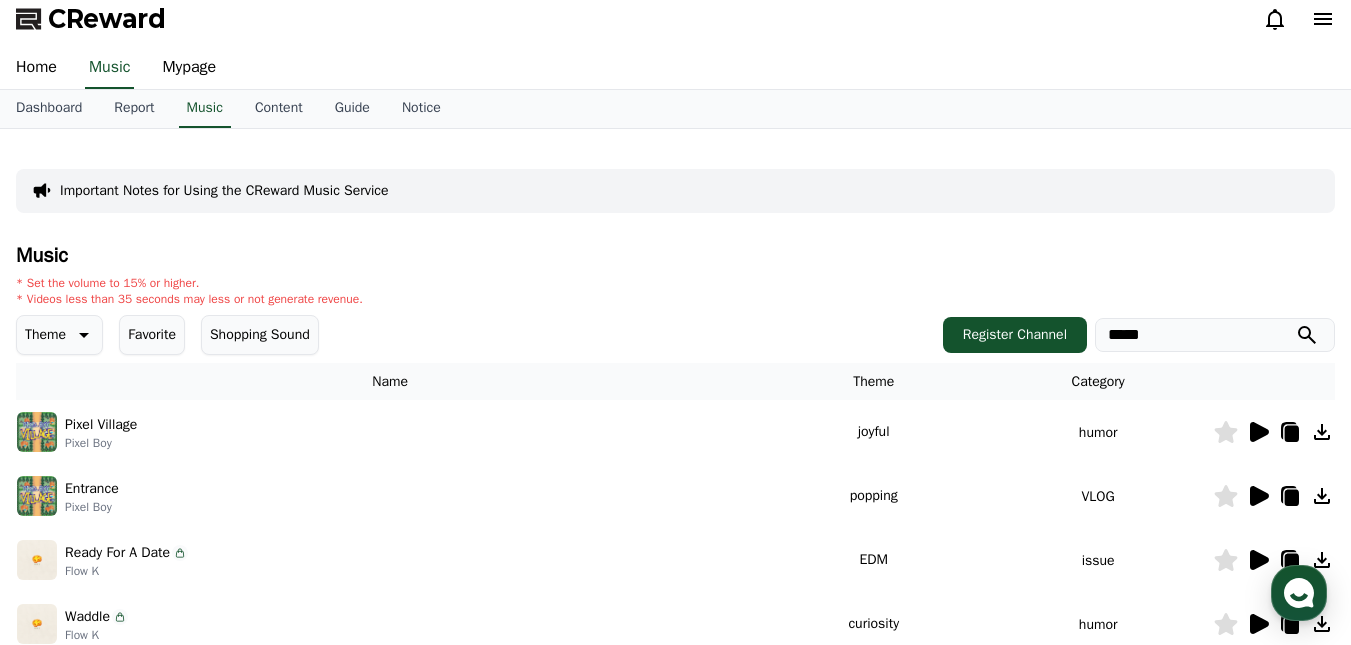 type on "*****" 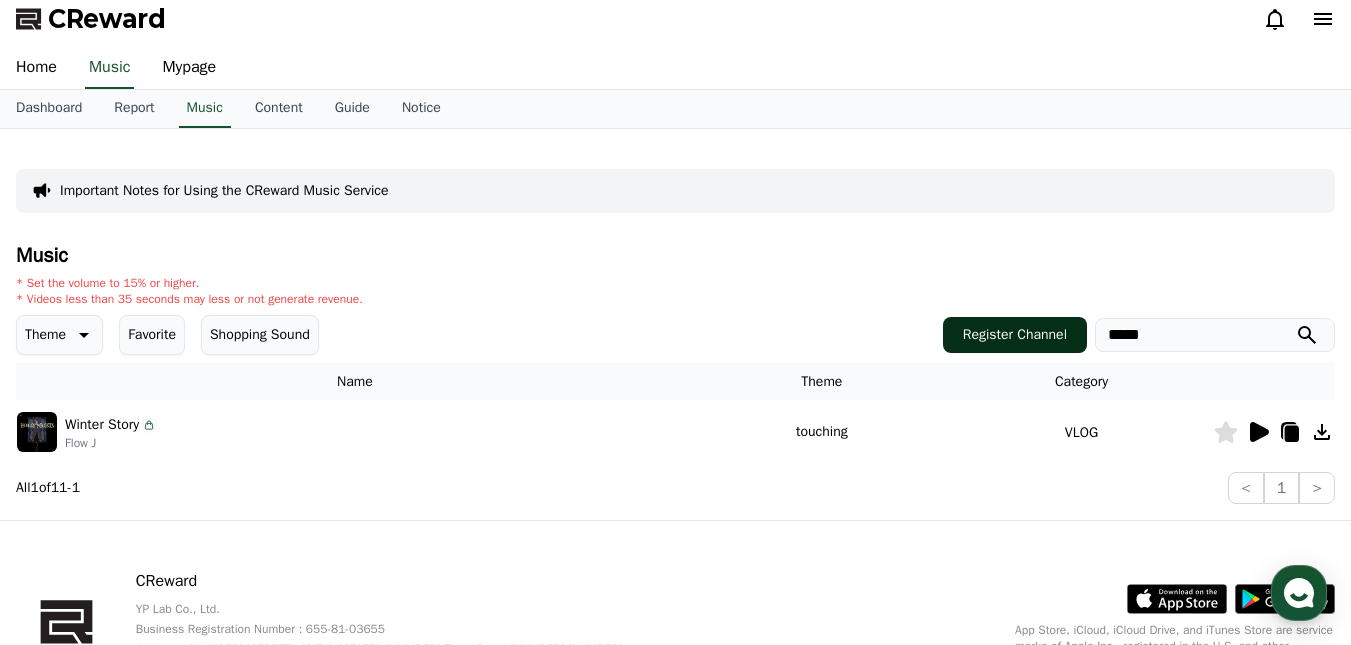 drag, startPoint x: 1148, startPoint y: 326, endPoint x: 1056, endPoint y: 336, distance: 92.541885 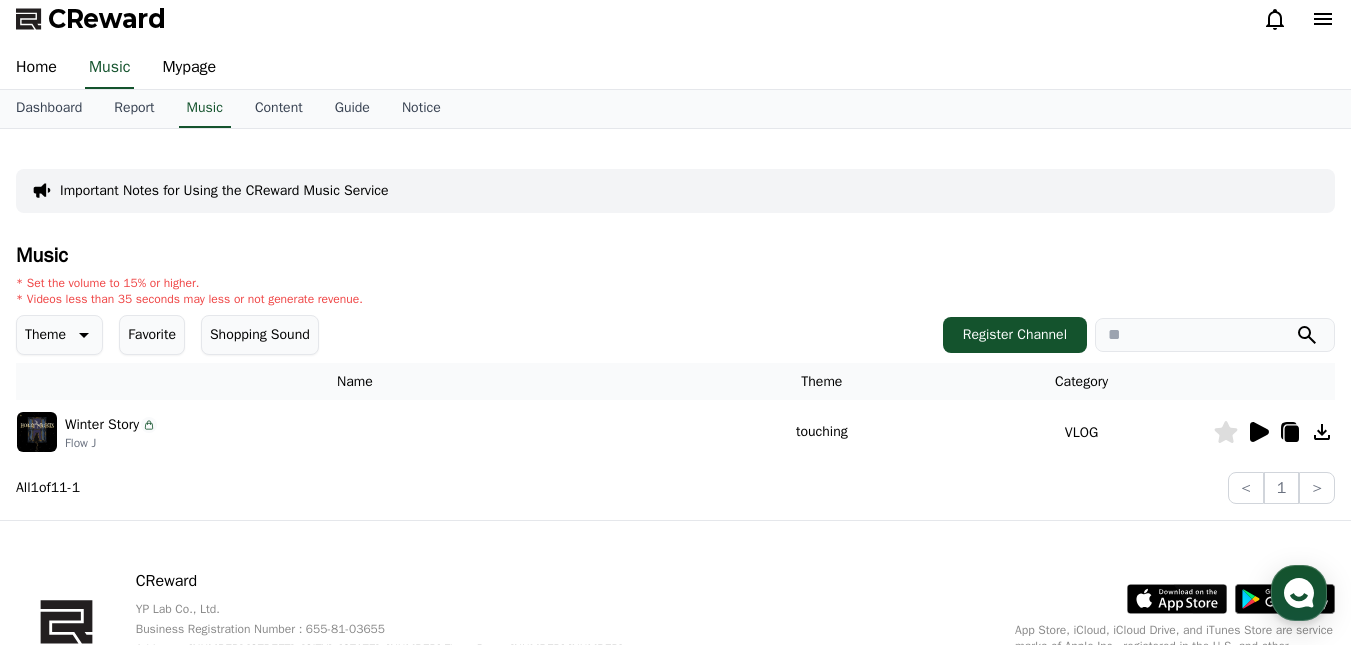 type 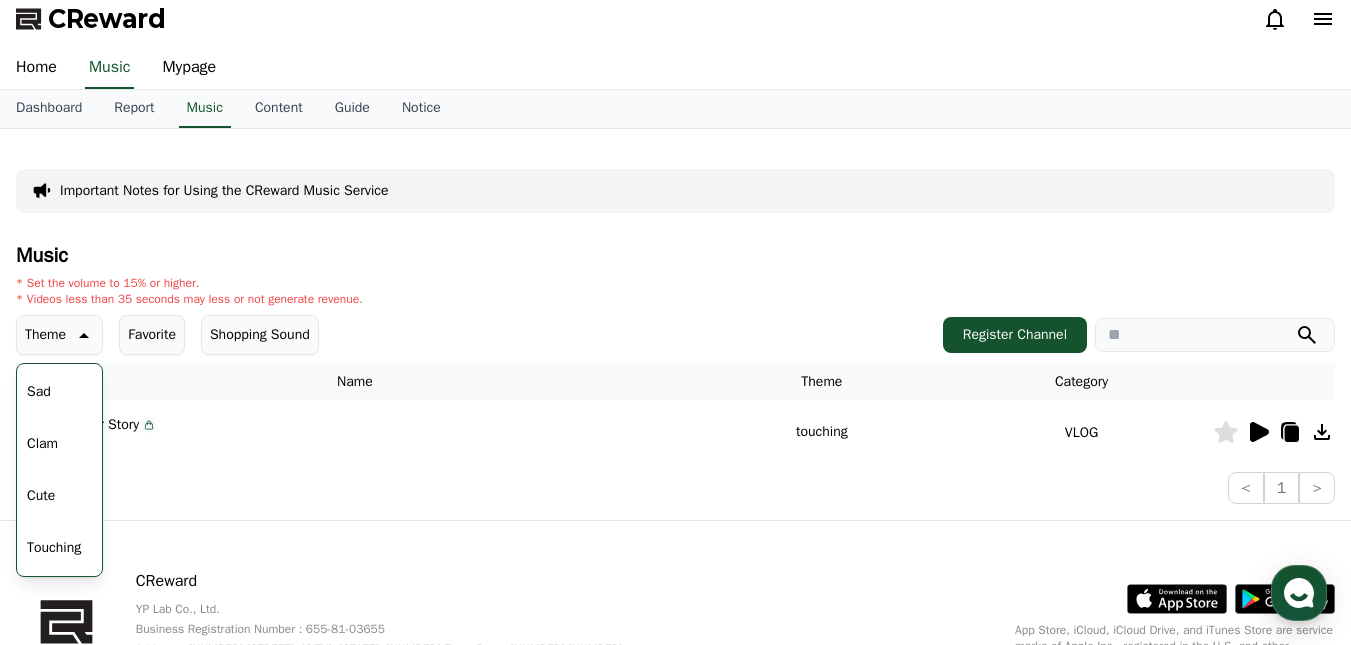 scroll, scrollTop: 624, scrollLeft: 0, axis: vertical 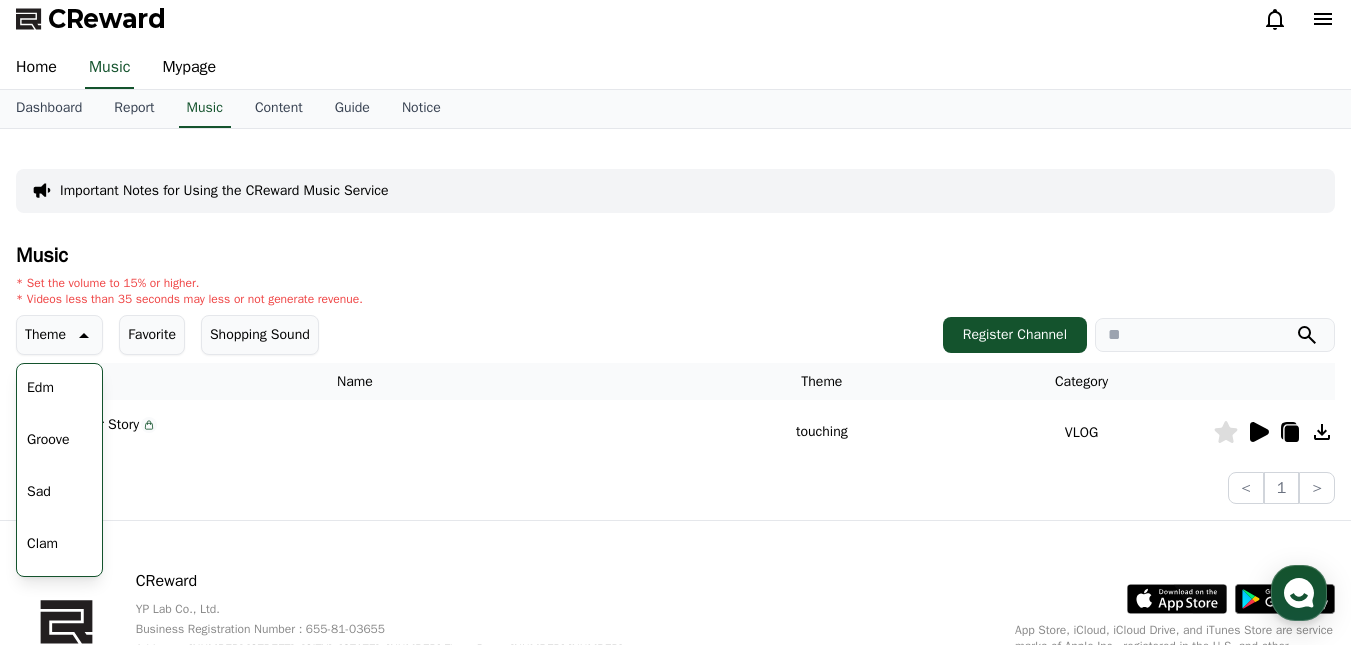 click on "Clam" at bounding box center [42, 544] 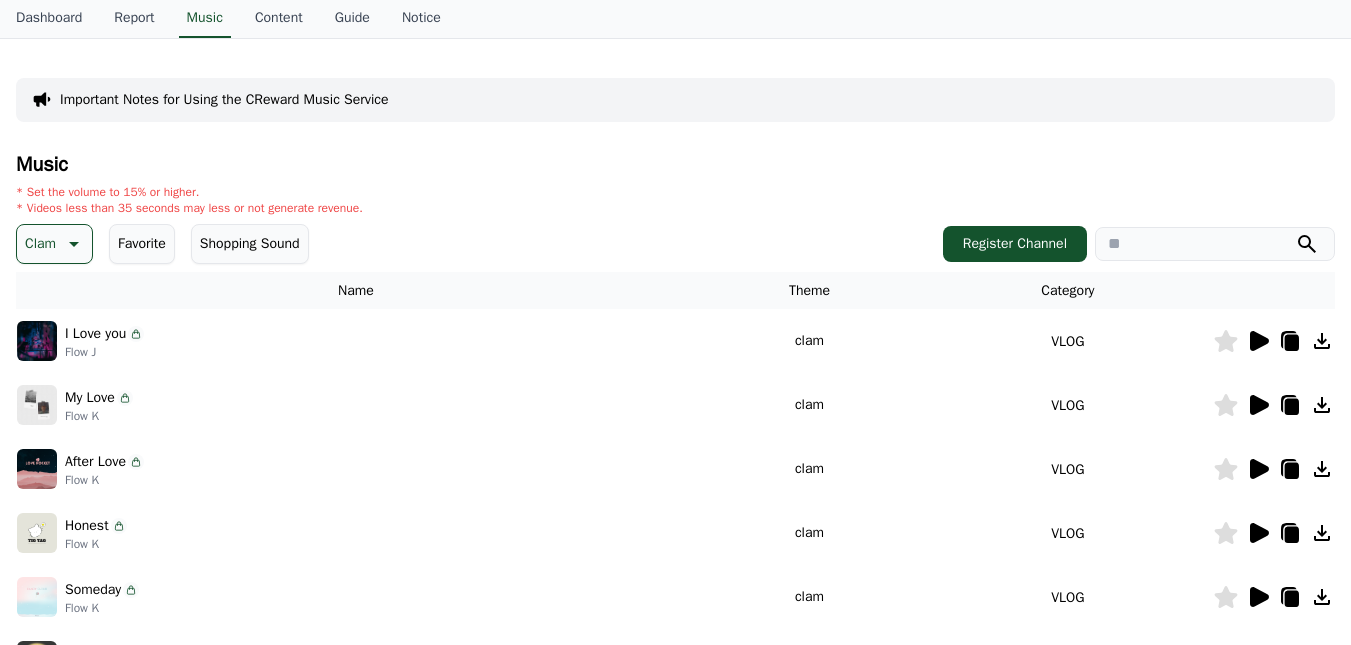 scroll, scrollTop: 0, scrollLeft: 0, axis: both 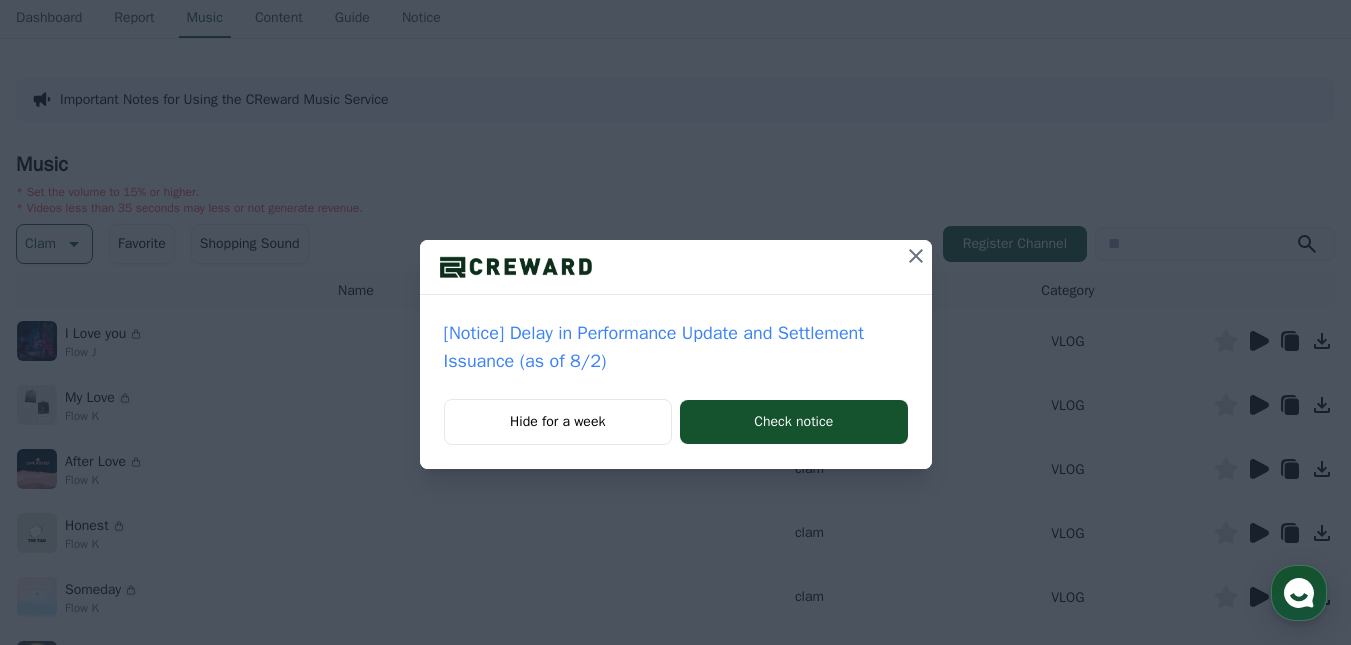 click 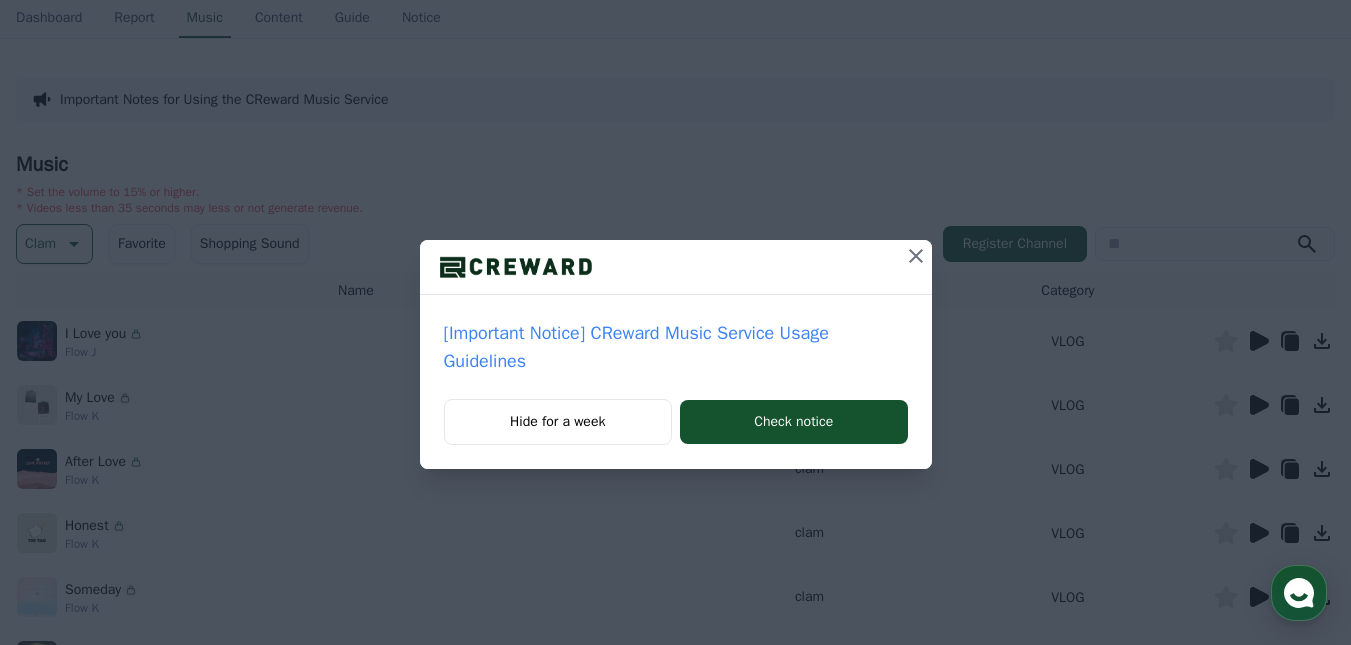 click 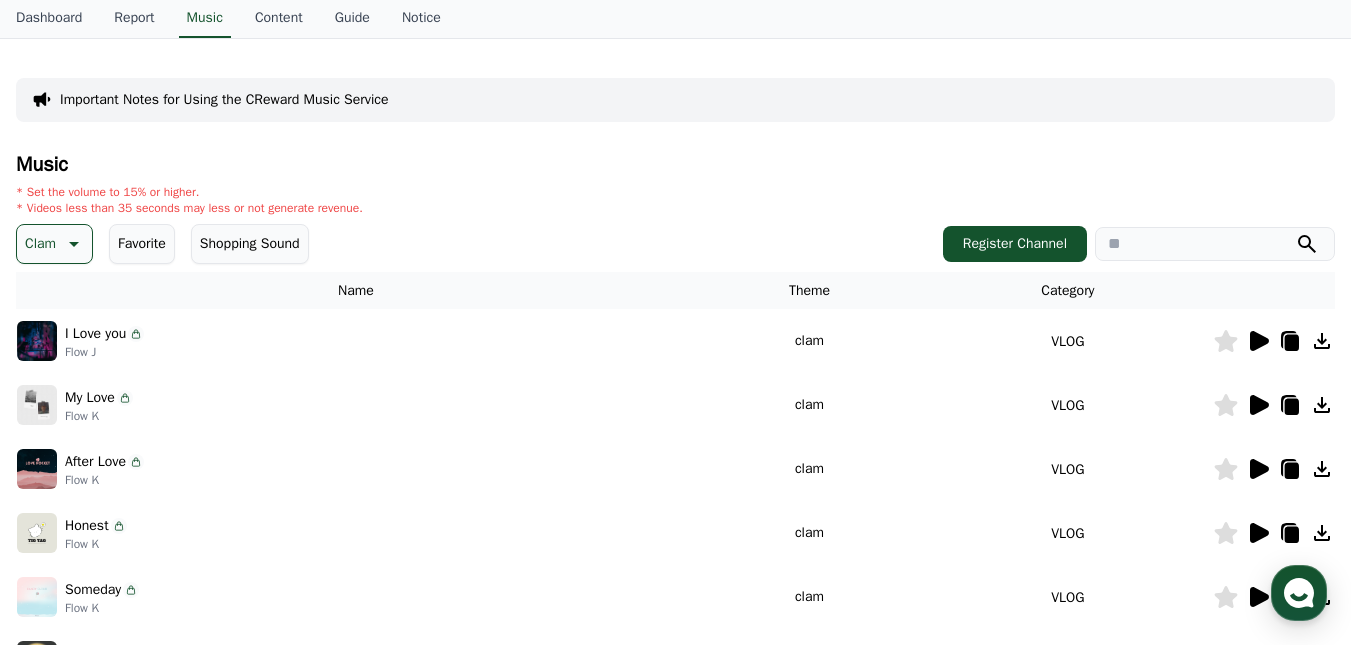 click 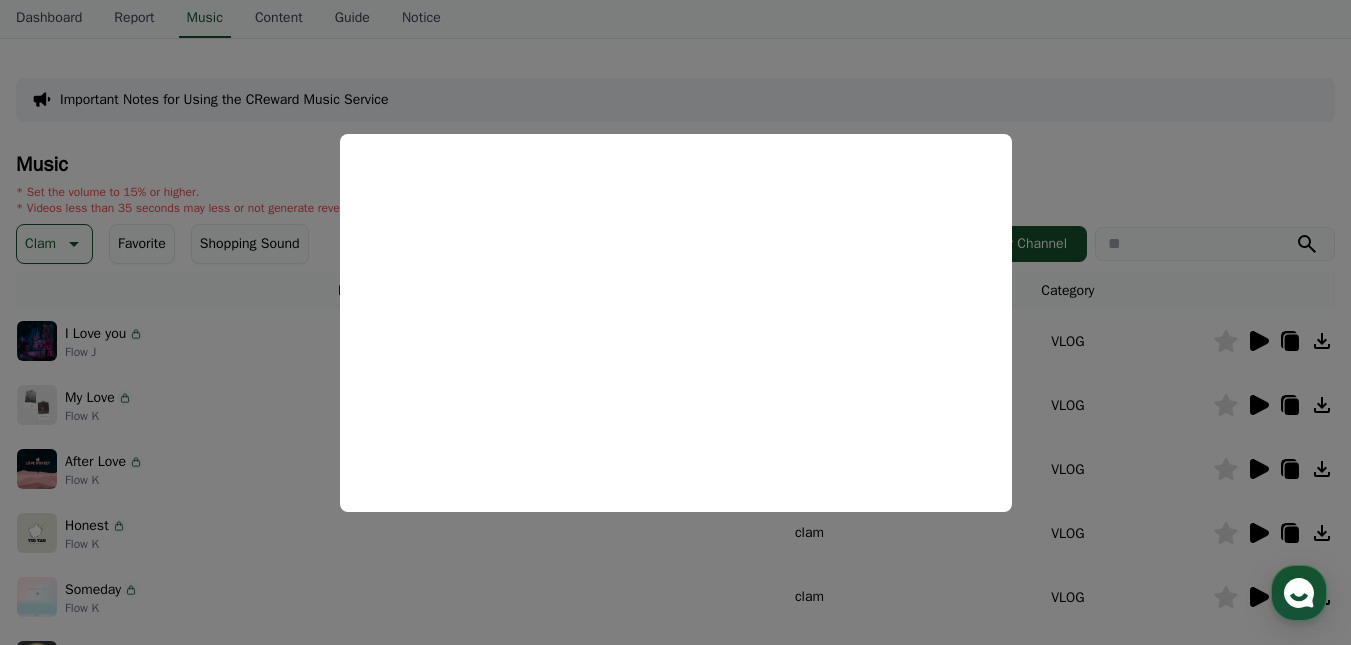 click at bounding box center (675, 322) 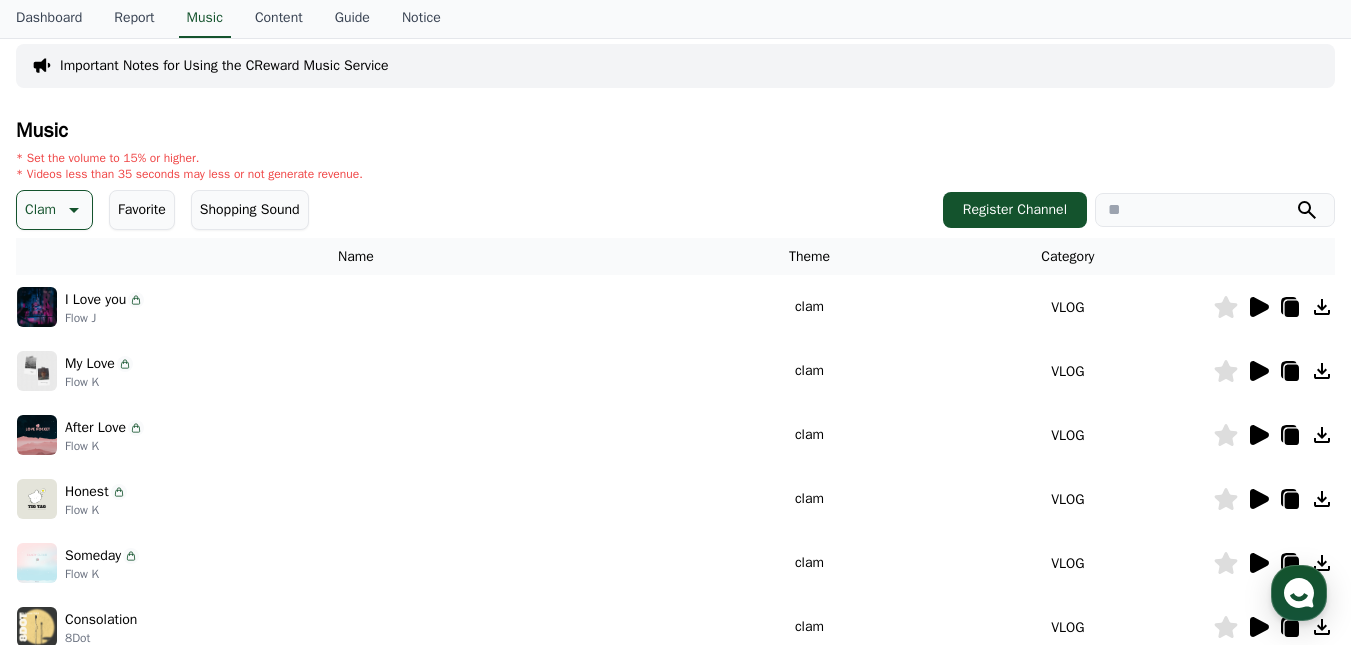 scroll, scrollTop: 117, scrollLeft: 0, axis: vertical 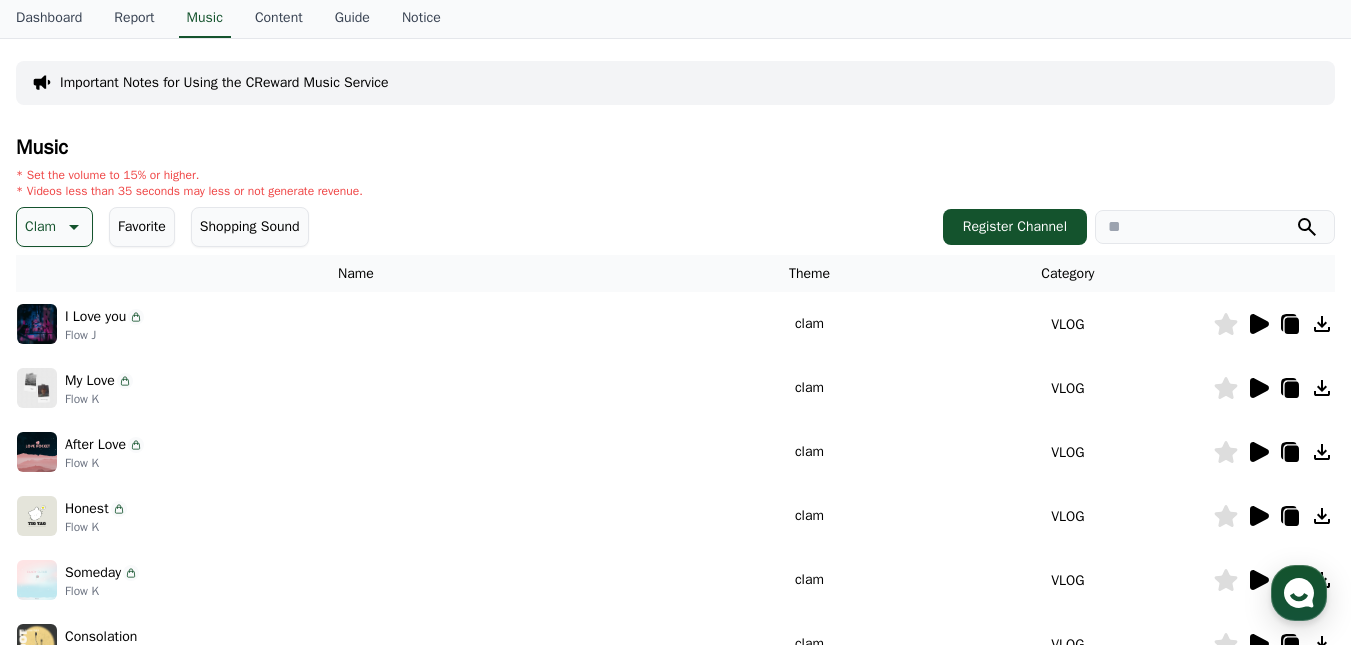 click on "Clam" at bounding box center [40, 227] 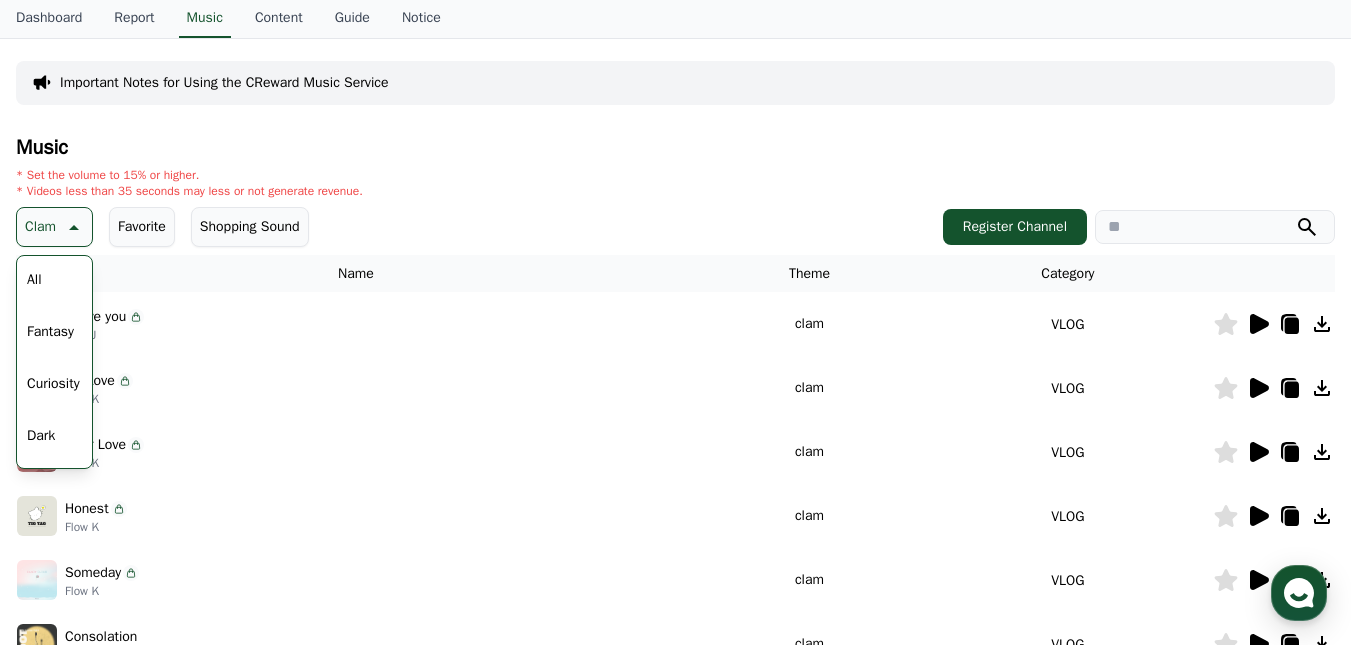 click on "All" at bounding box center (34, 280) 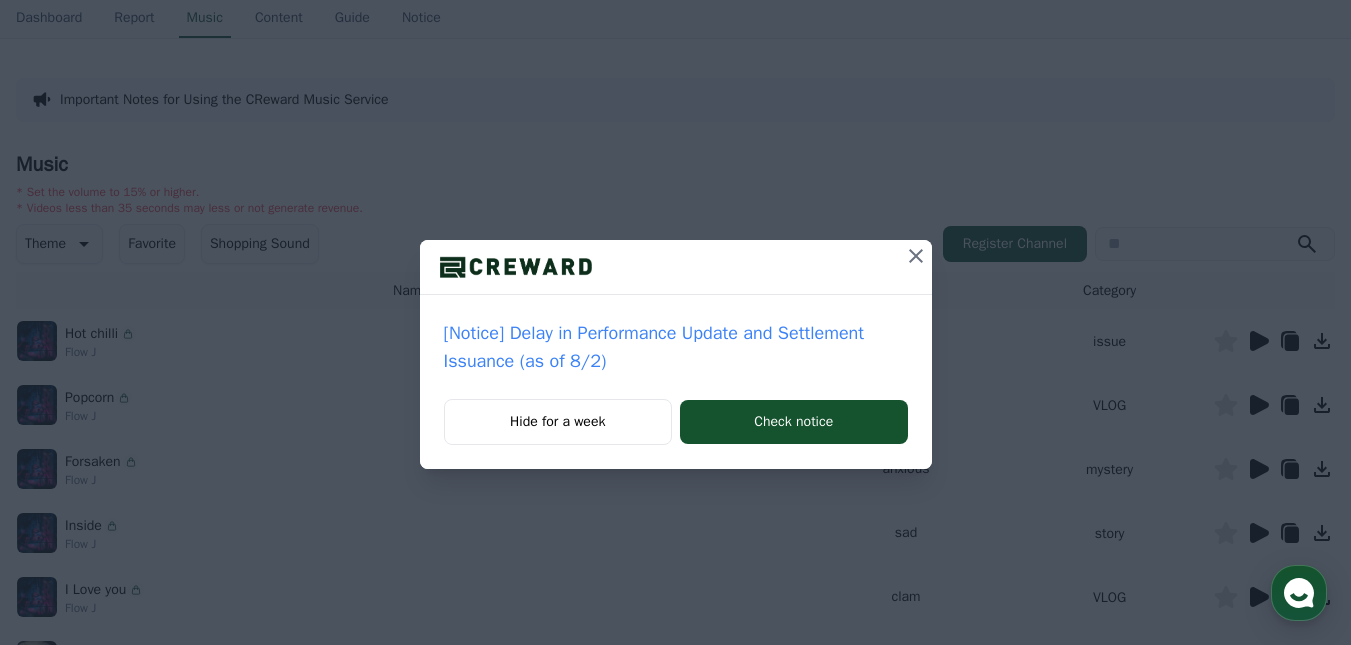 scroll, scrollTop: 0, scrollLeft: 0, axis: both 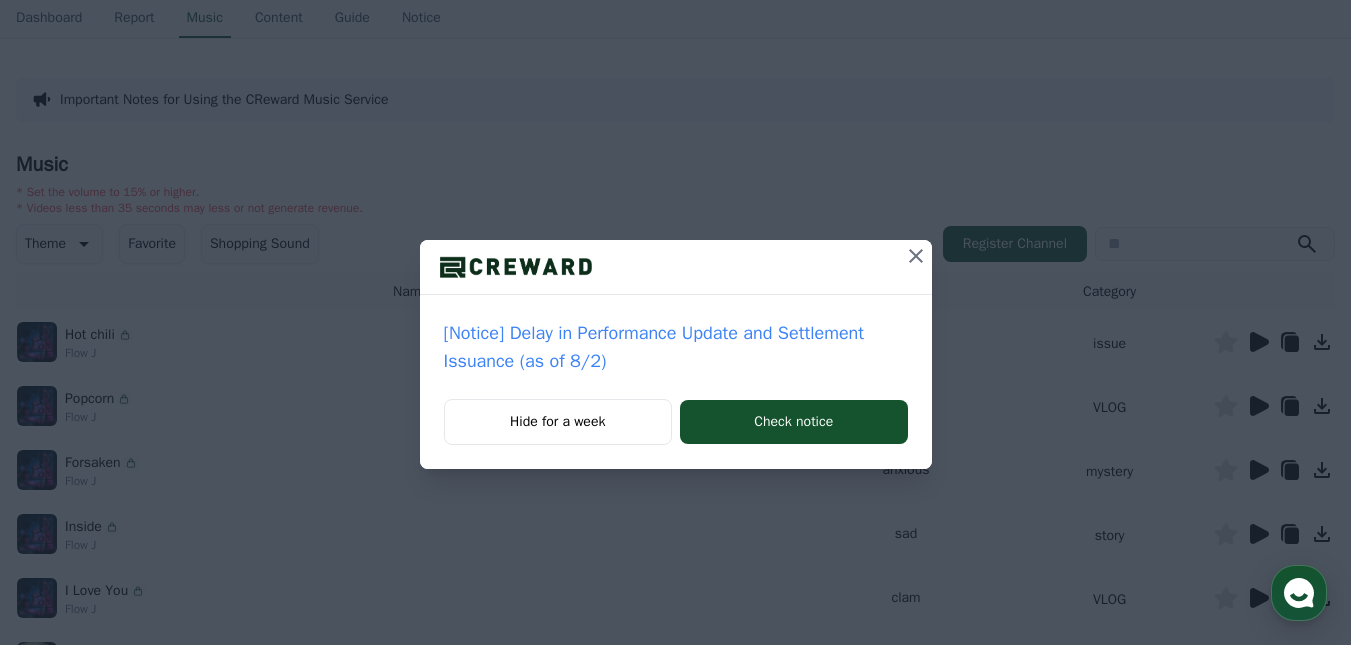click on "[Notice] Delay in Performance Update and Settlement Issuance (as of 8/2)       Hide for a week     Check notice" at bounding box center [675, 250] 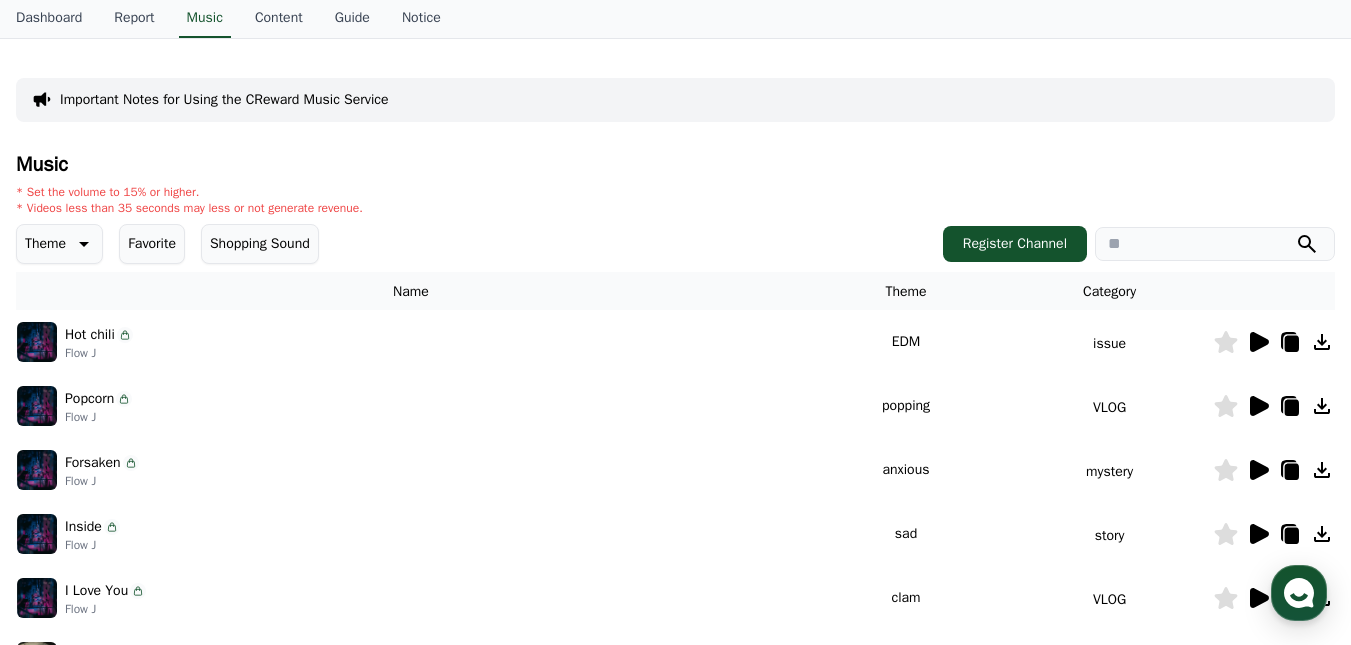 click on "Theme" at bounding box center [59, 244] 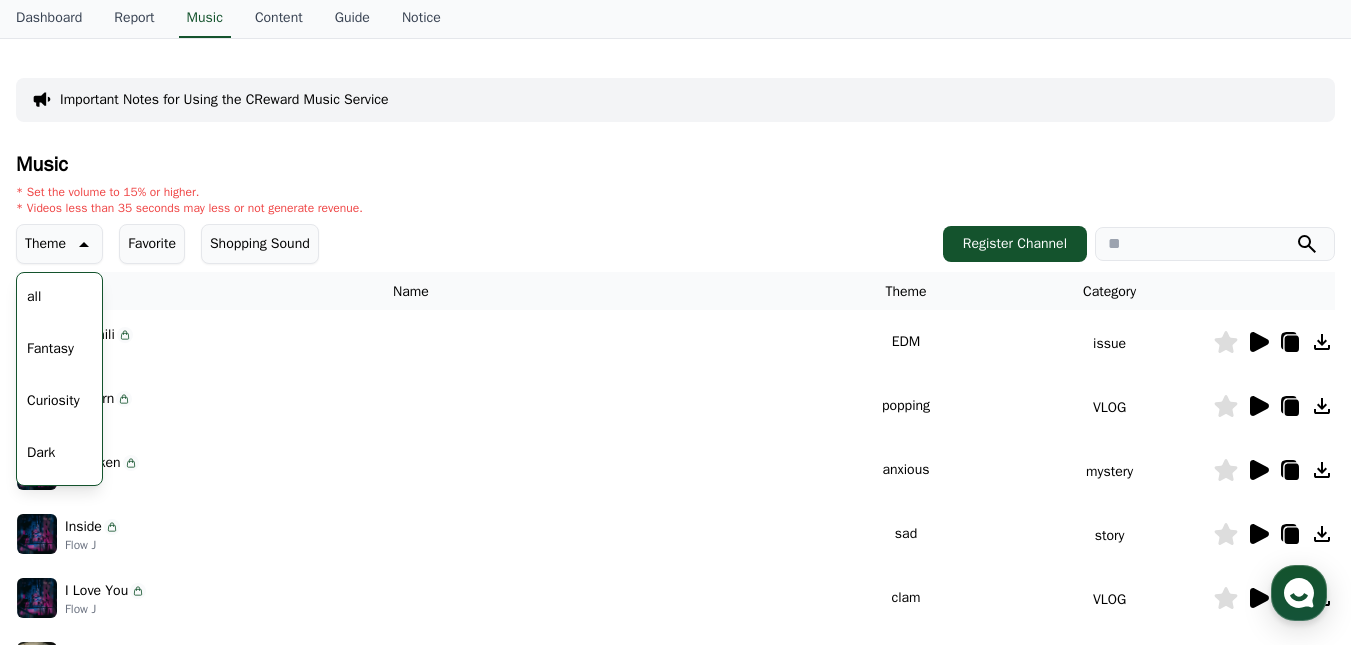 click on "Fantasy" at bounding box center [50, 348] 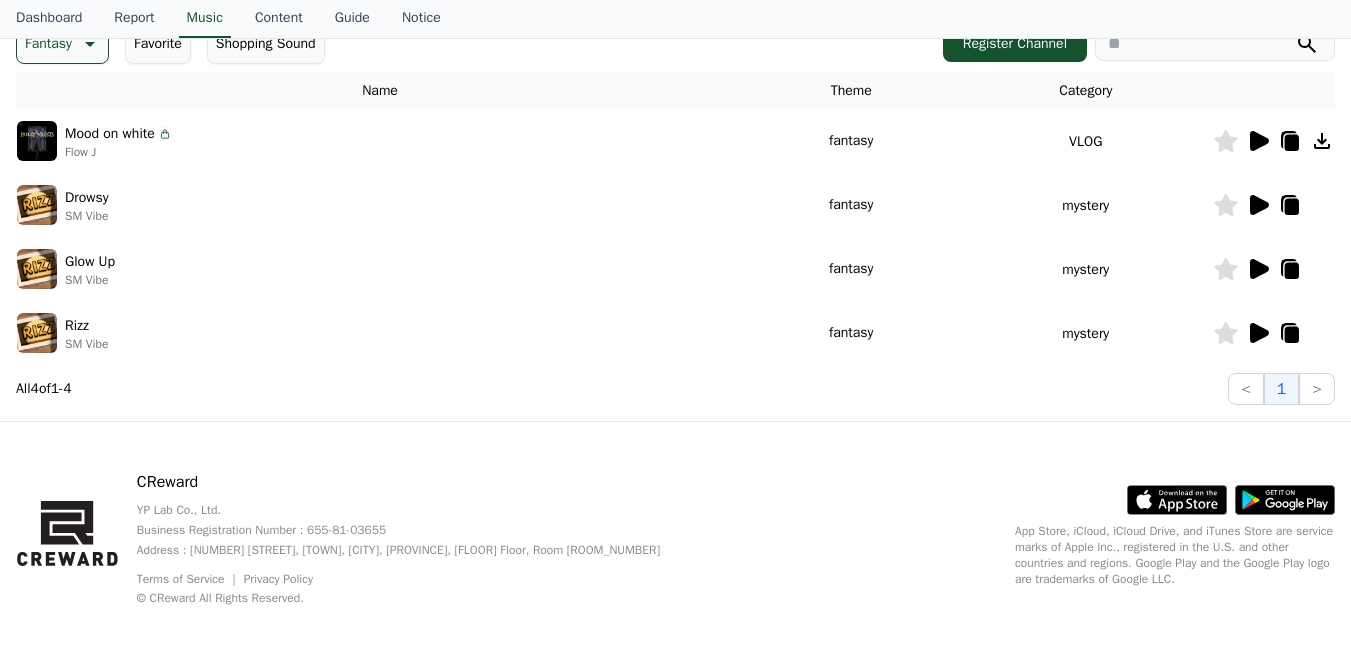 scroll, scrollTop: 0, scrollLeft: 0, axis: both 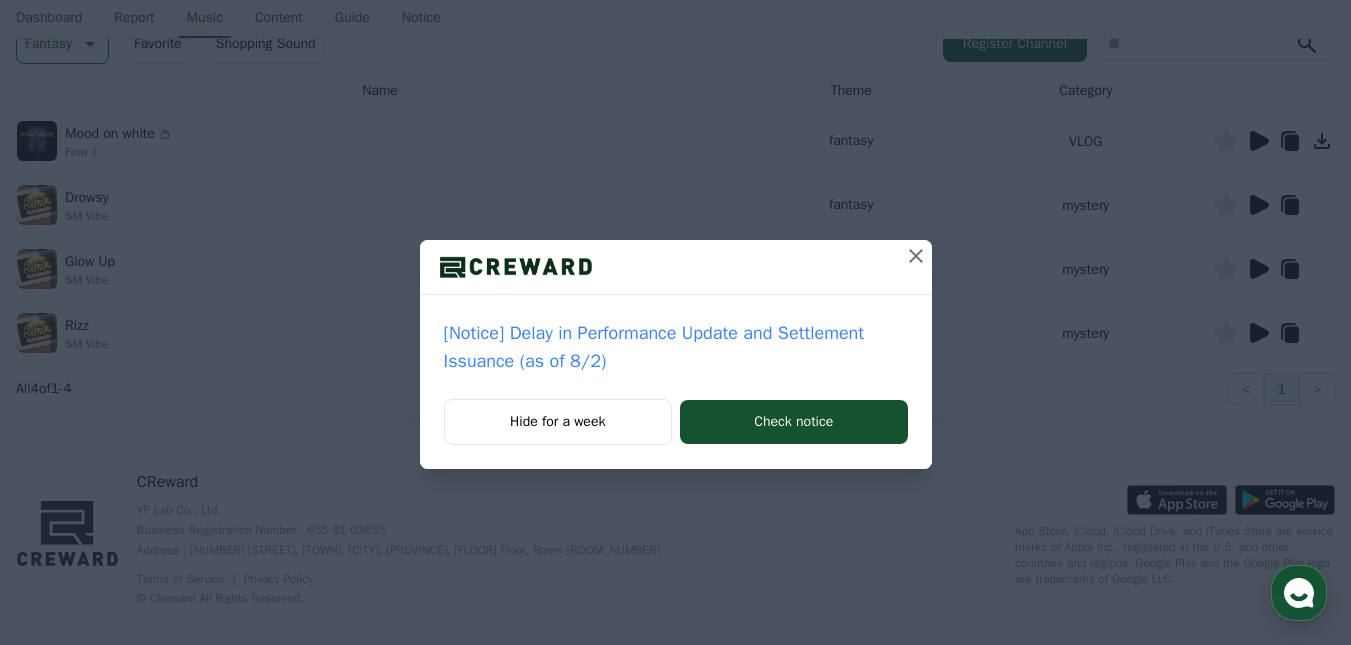 click 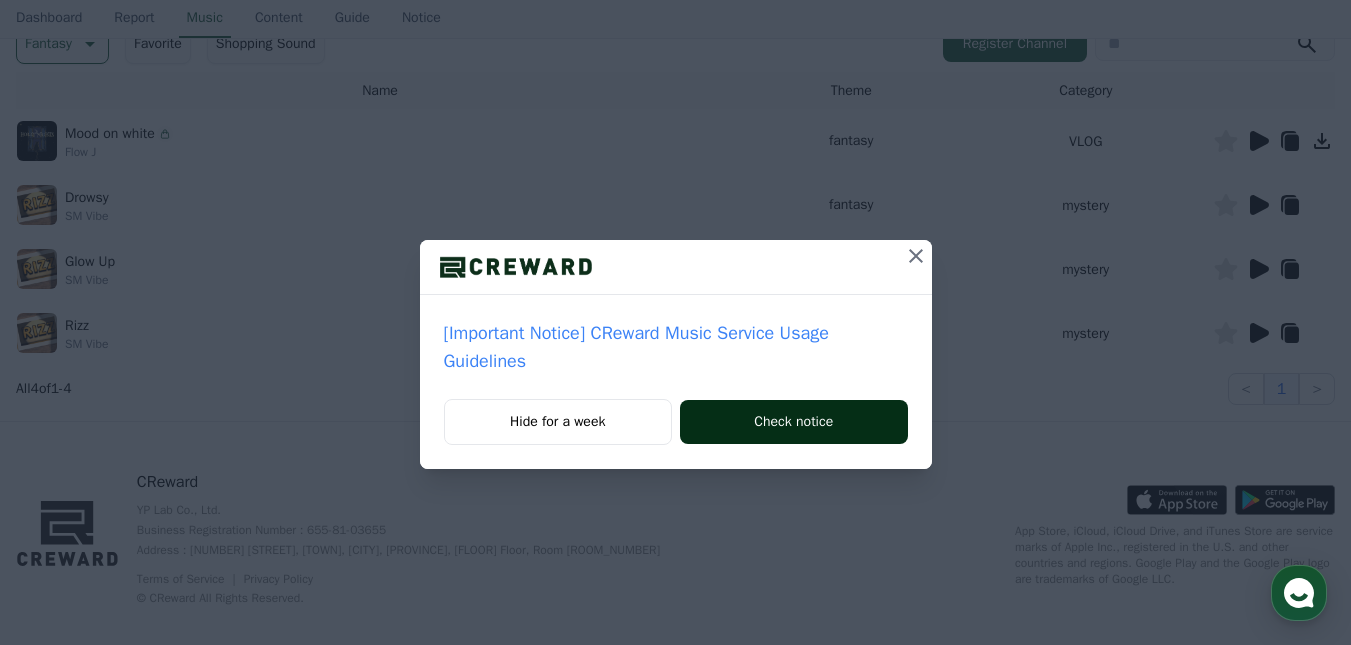 click on "Check notice" at bounding box center [793, 422] 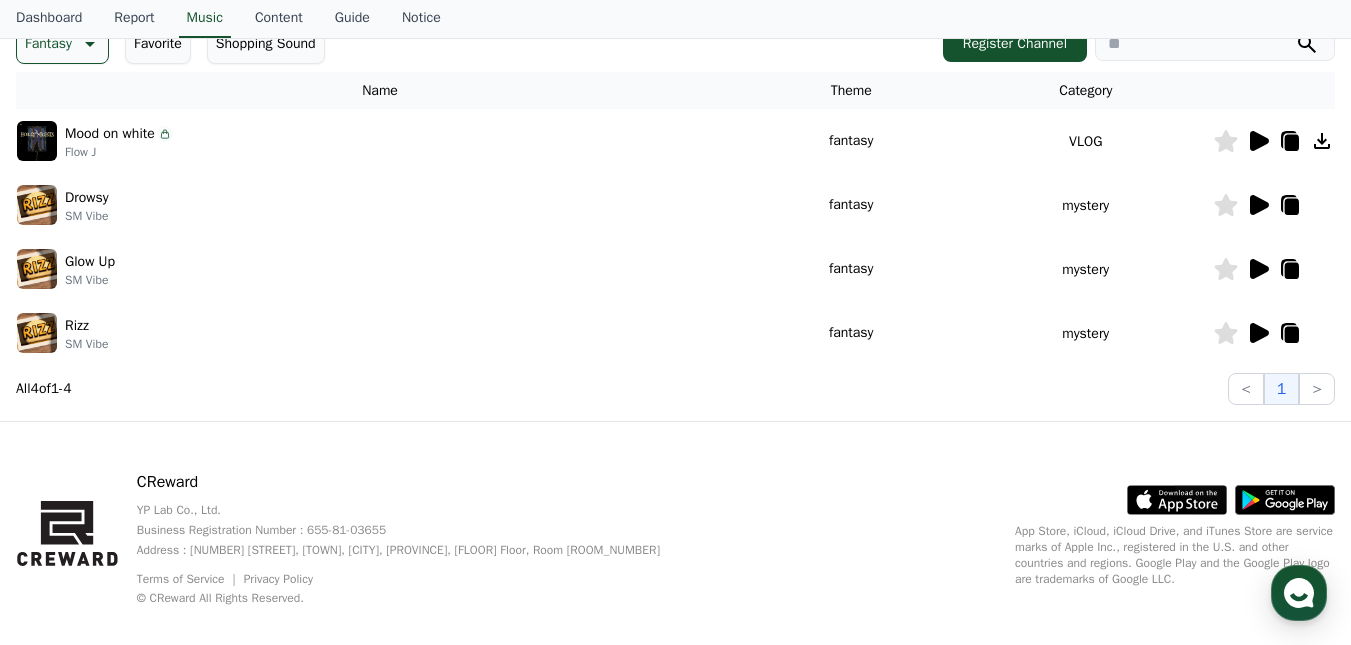 click 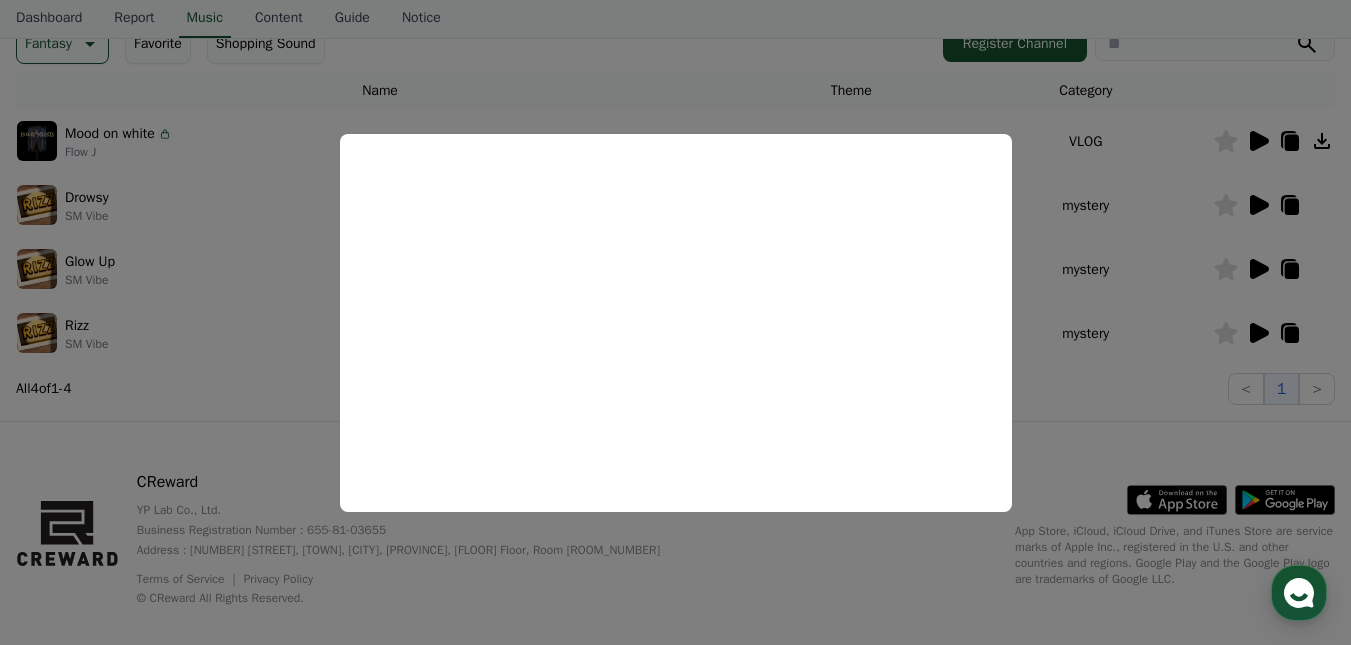 click at bounding box center (675, 322) 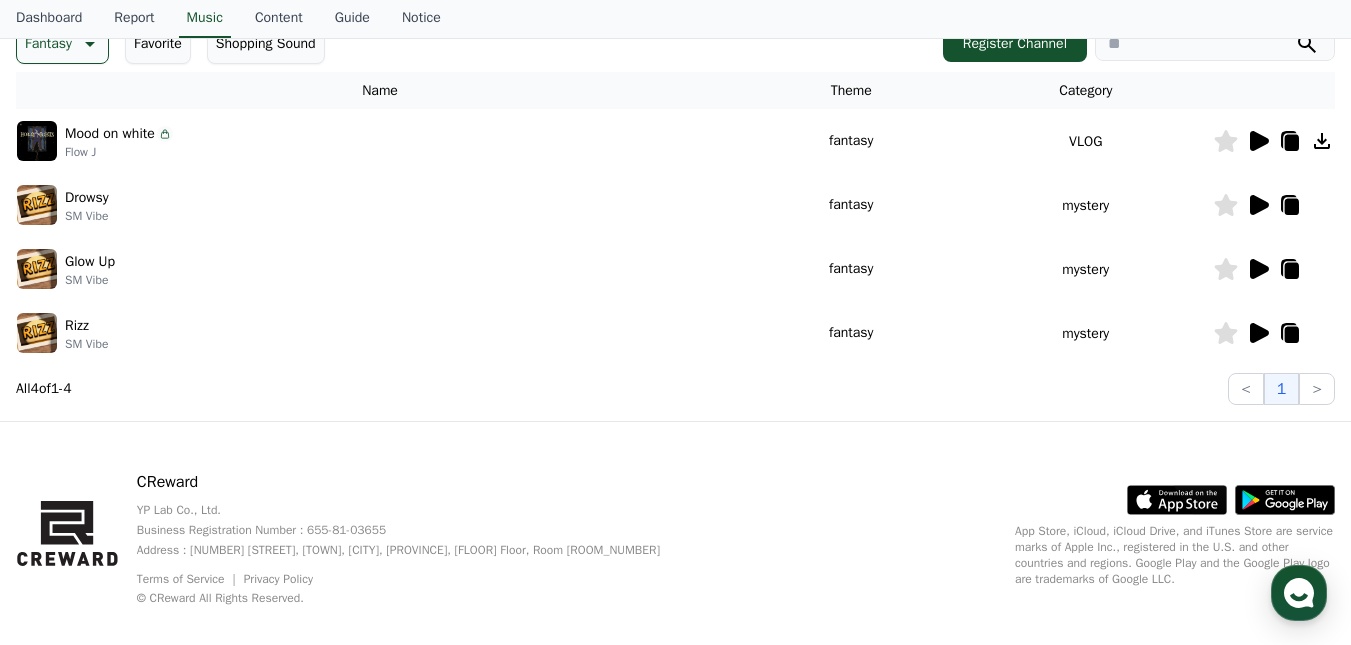 click on "Fantasy" at bounding box center [62, 44] 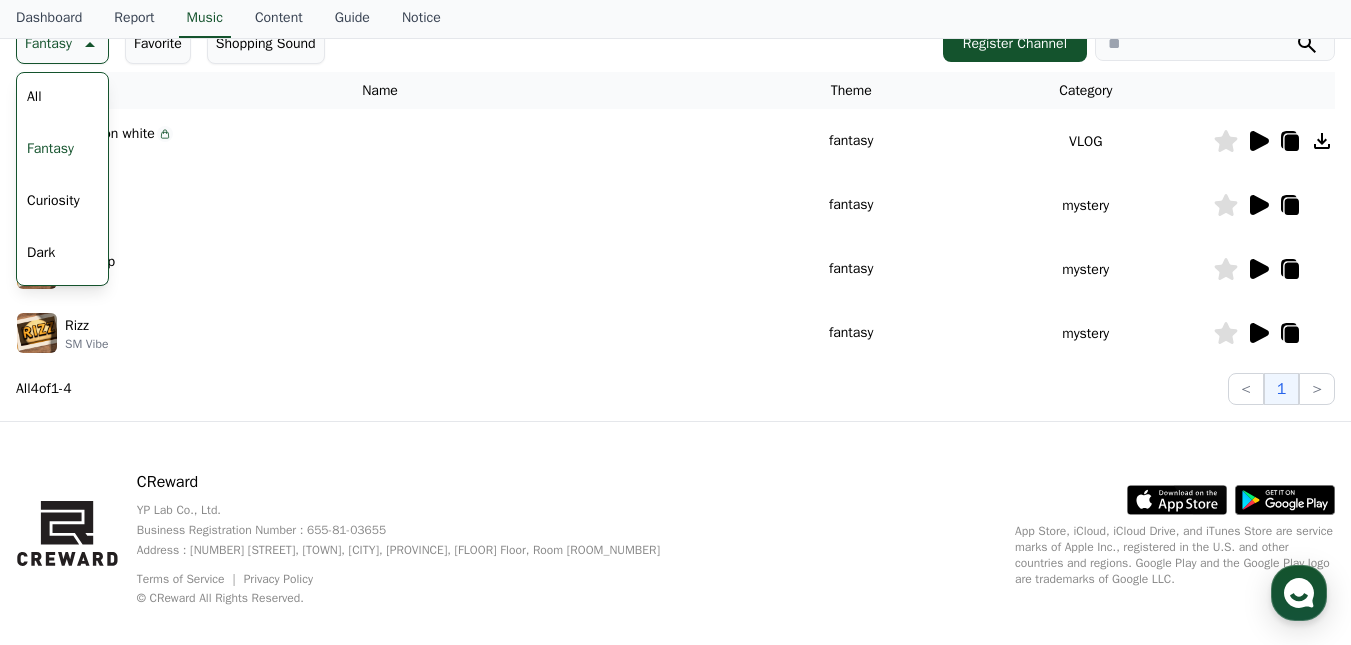 click on "Curiosity" at bounding box center (53, 201) 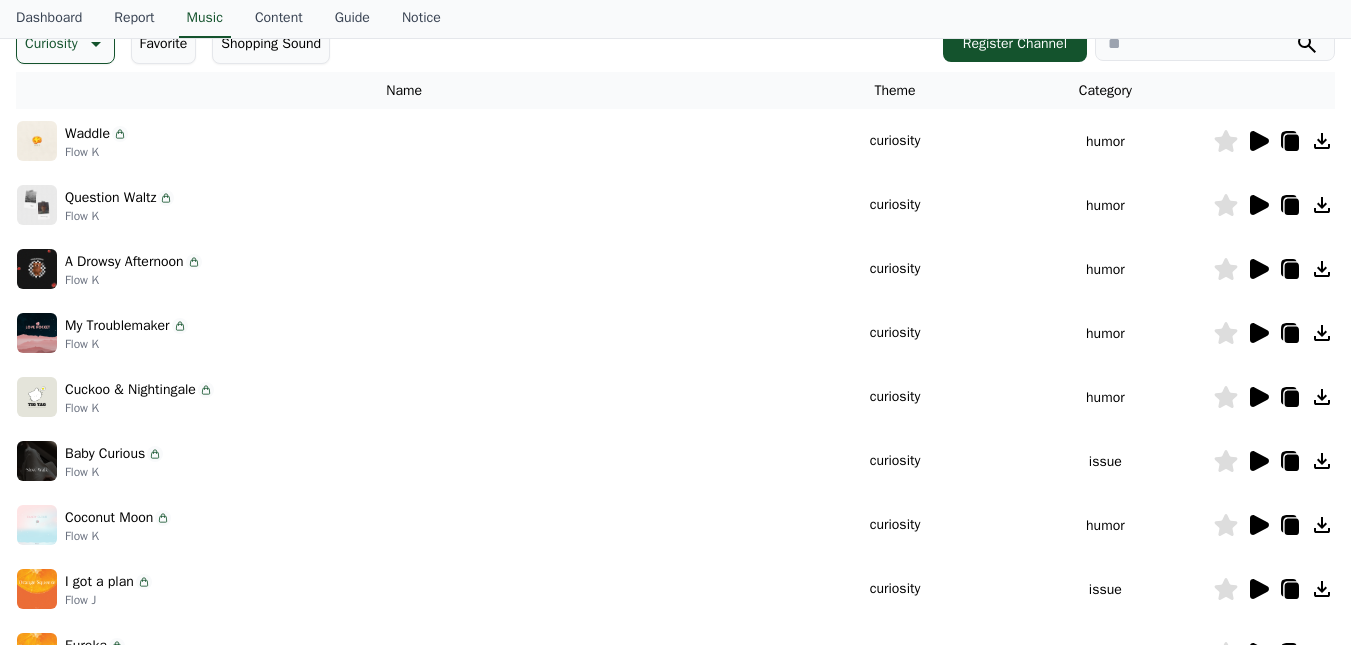 scroll, scrollTop: 0, scrollLeft: 0, axis: both 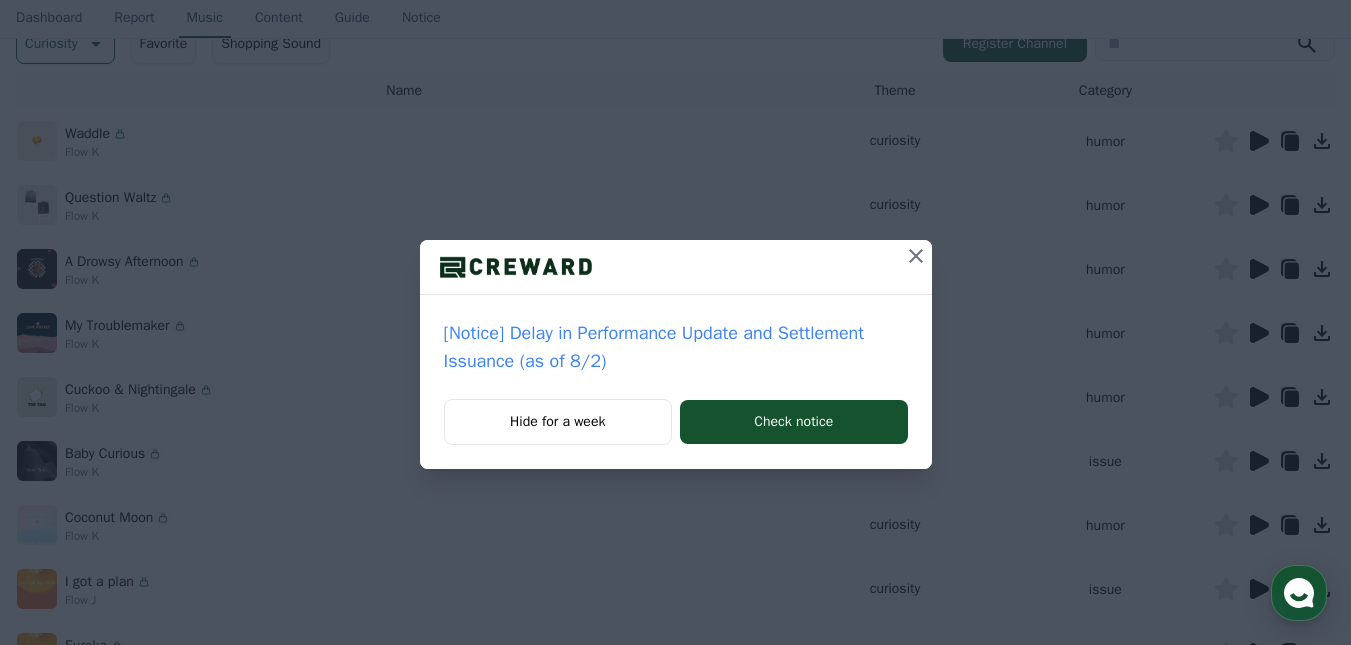 click 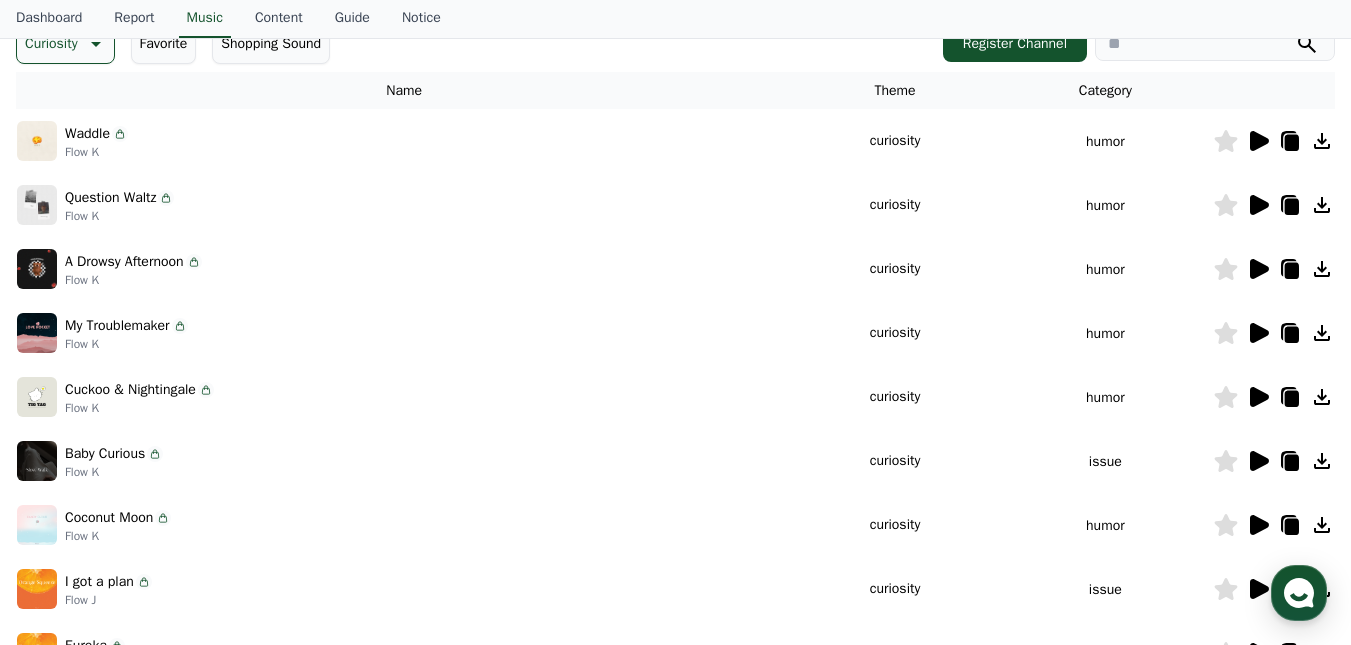 click 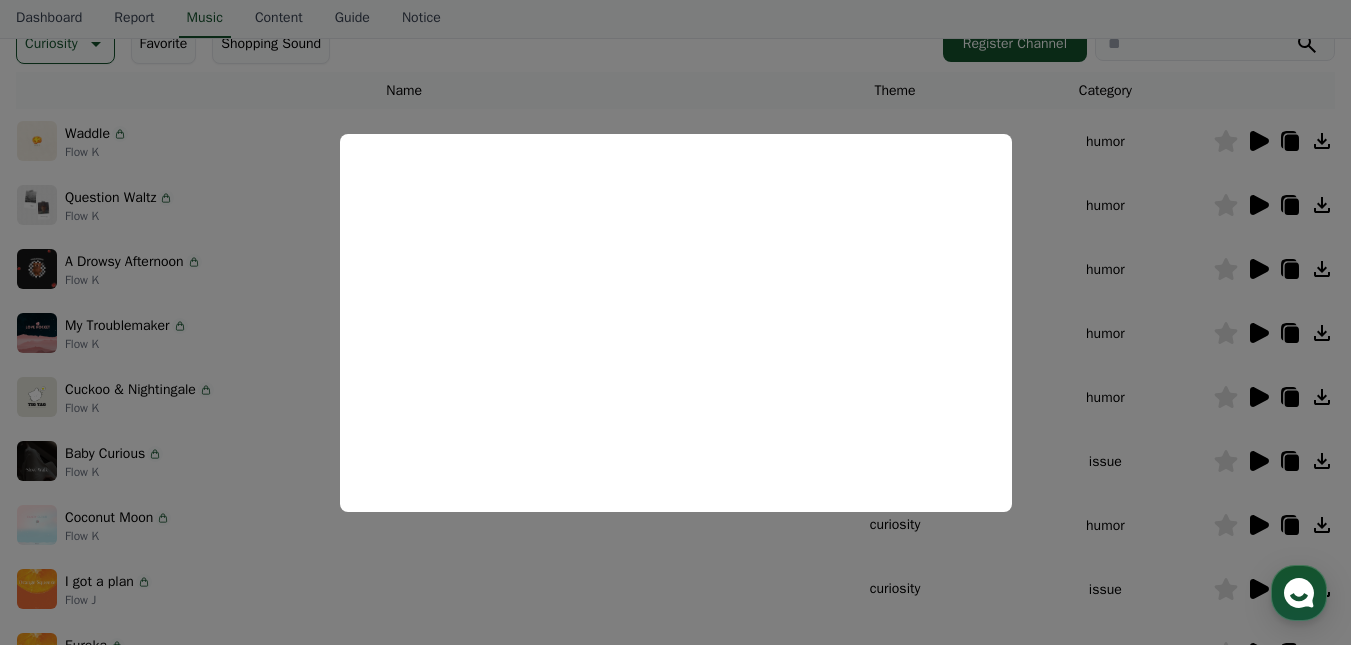 click at bounding box center [675, 322] 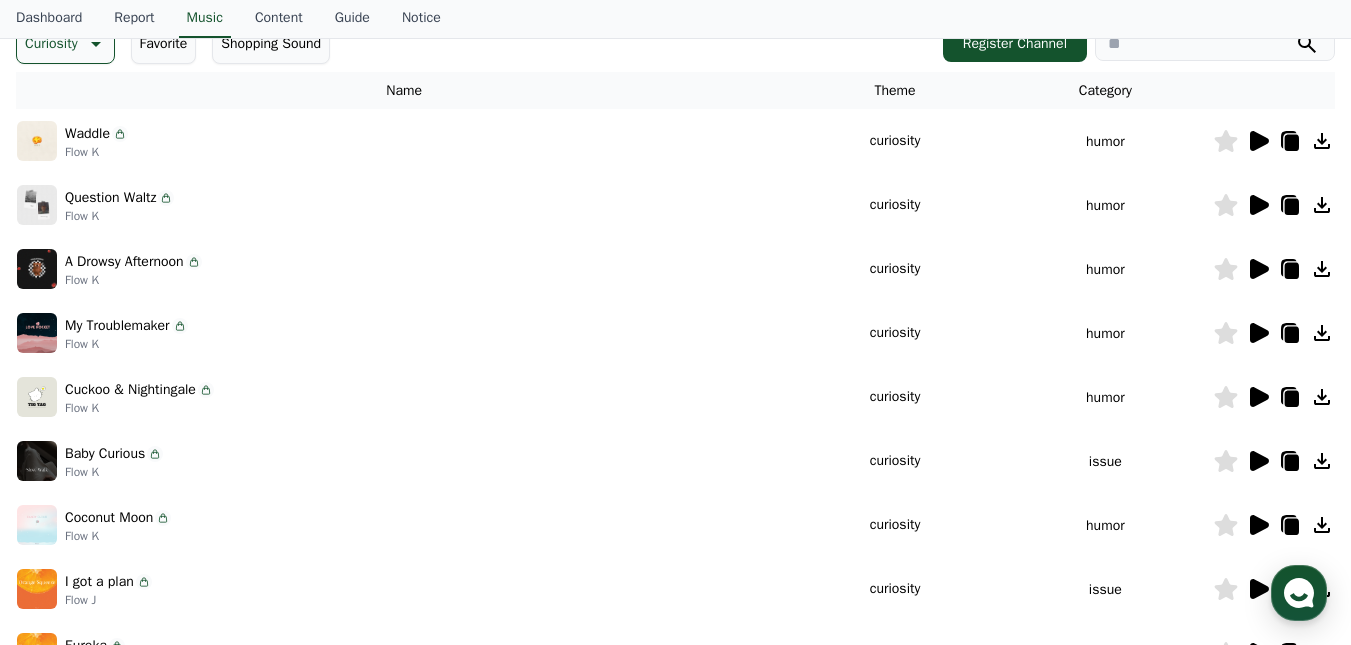 click 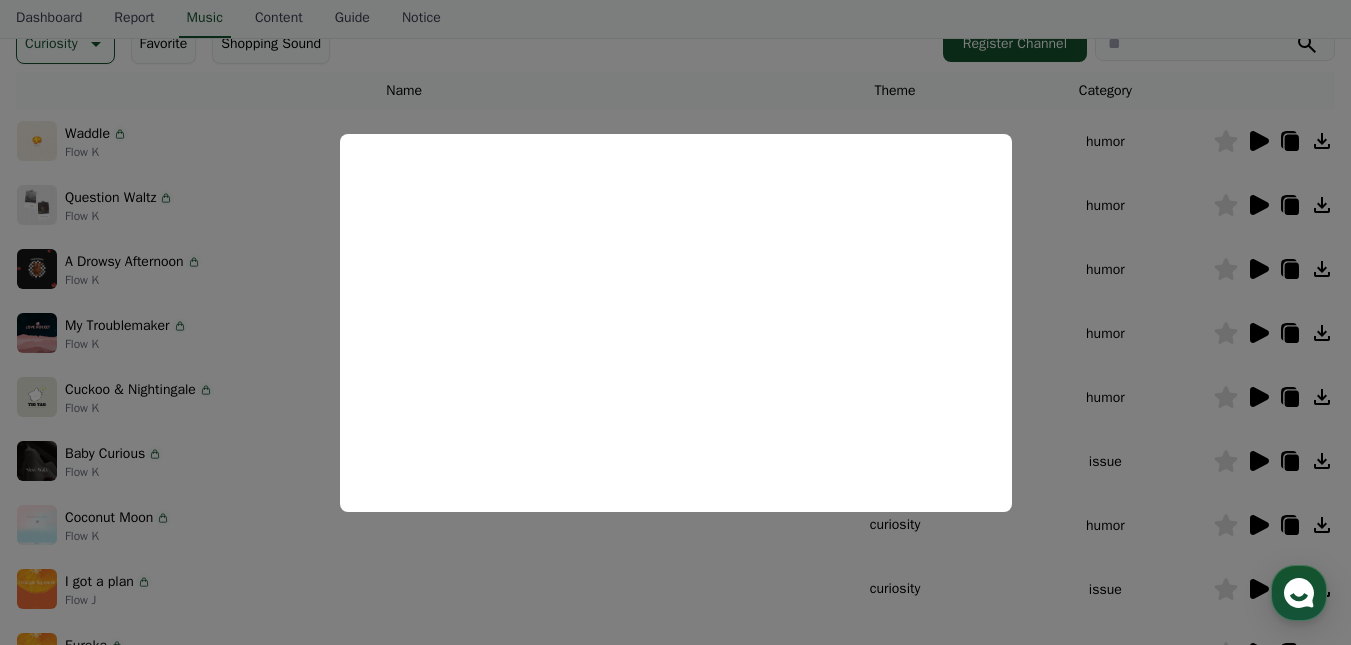 click at bounding box center [675, 322] 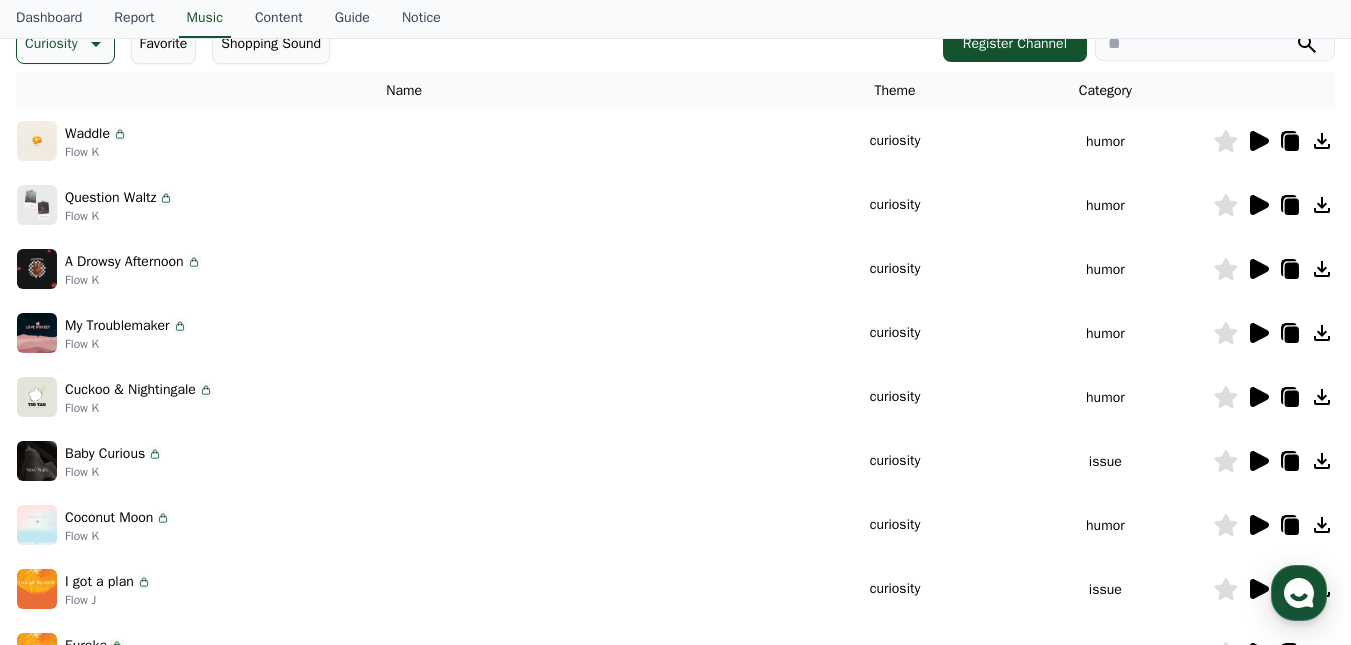 click 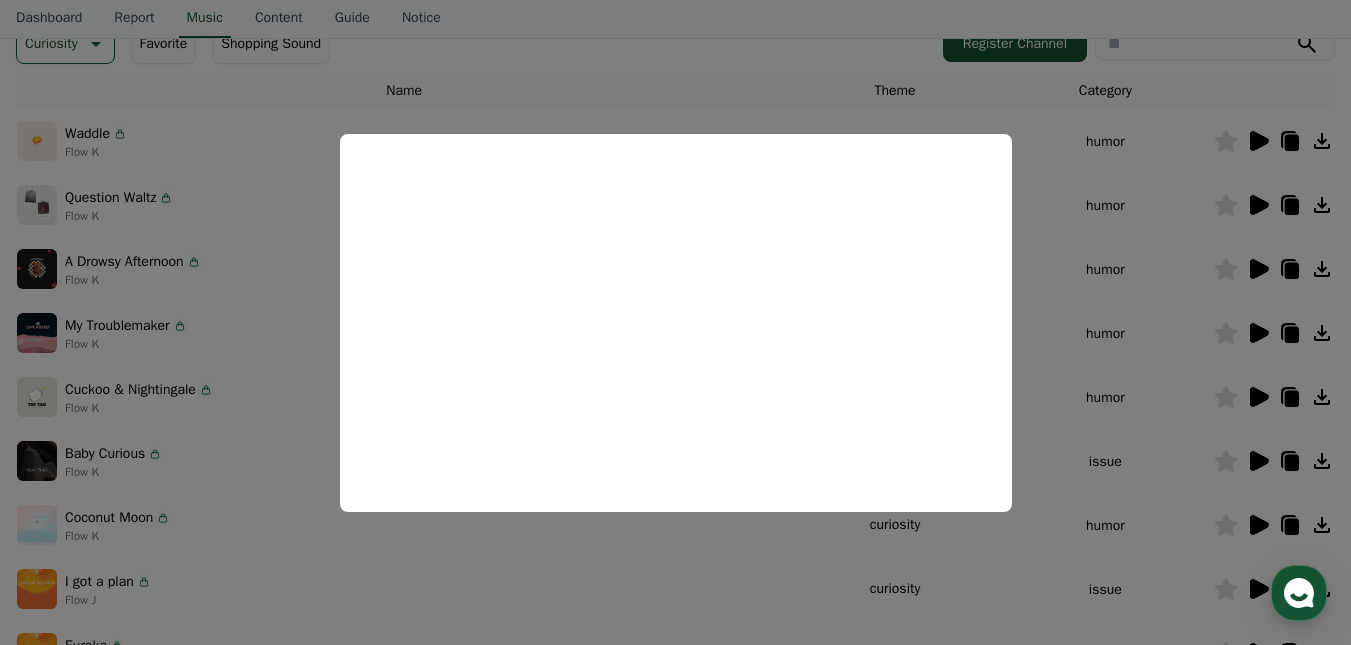click at bounding box center (675, 322) 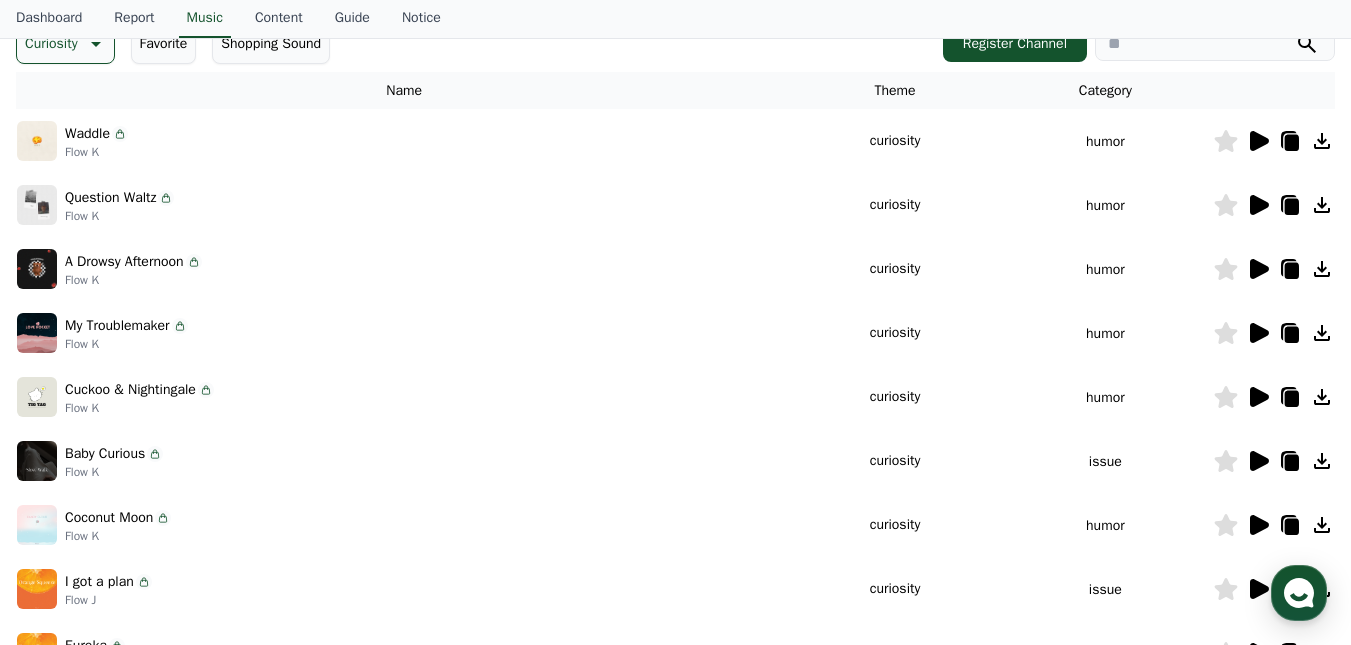 click 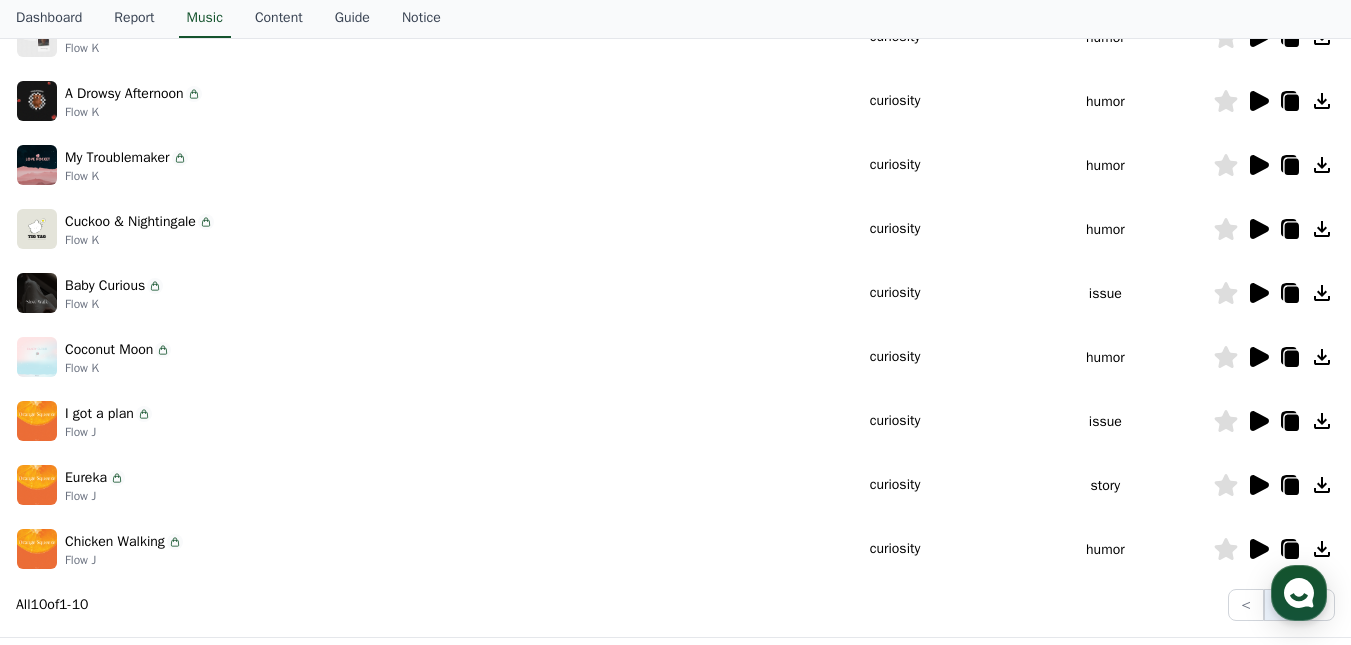 scroll, scrollTop: 409, scrollLeft: 0, axis: vertical 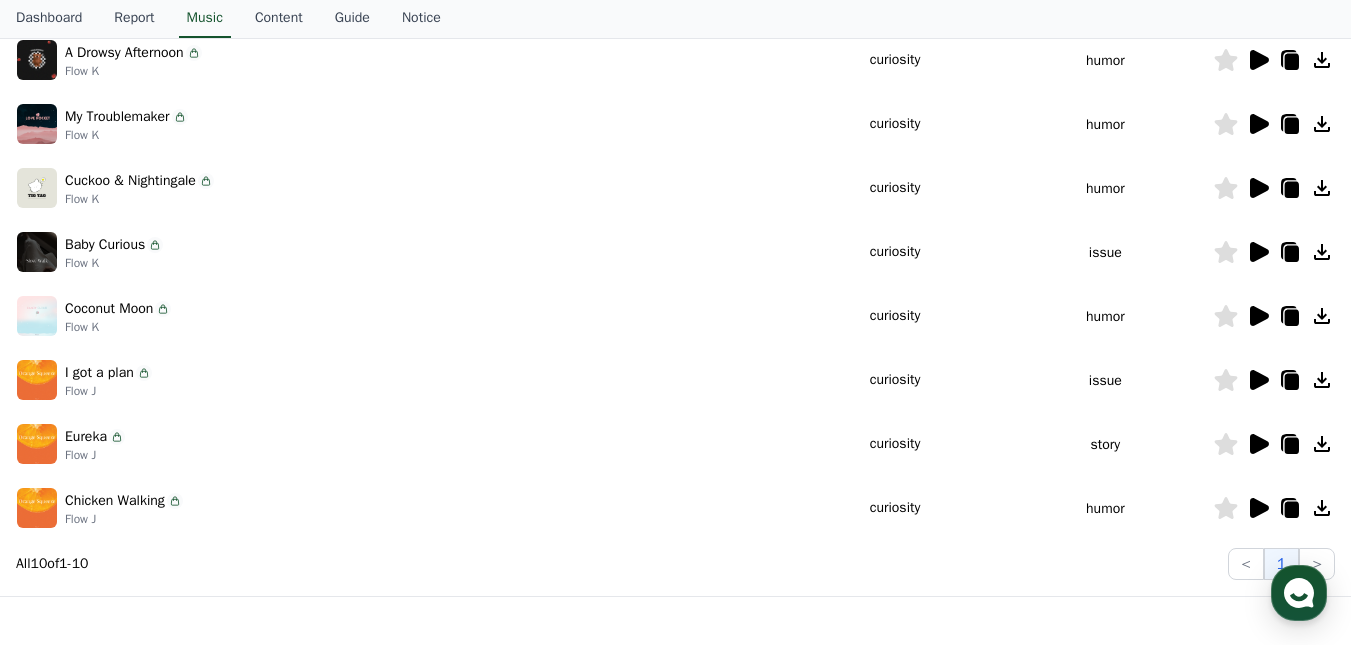 click 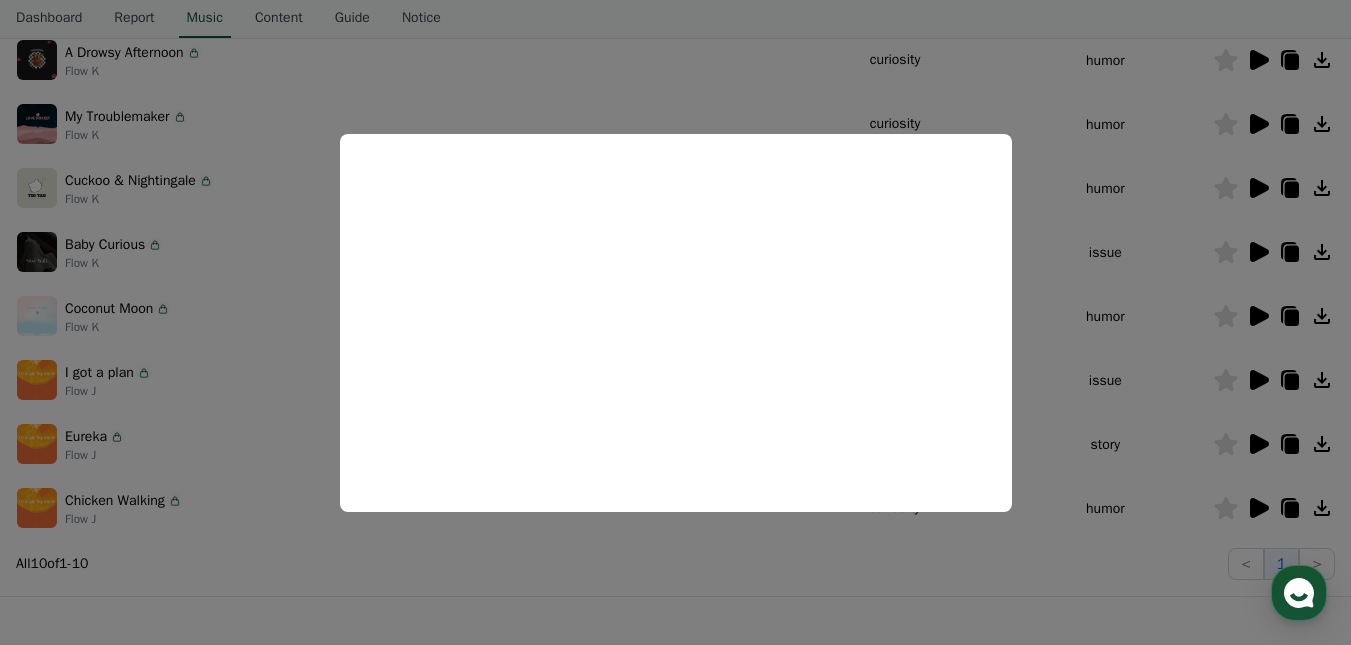 click at bounding box center [675, 322] 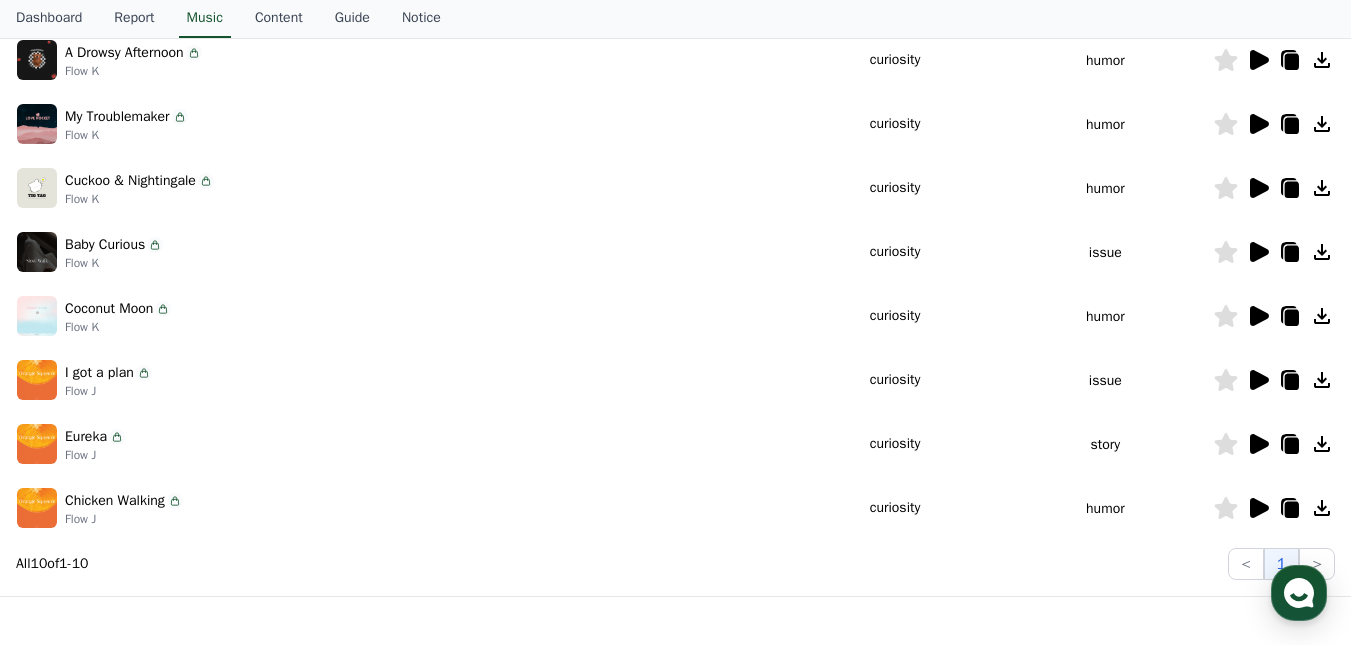 click 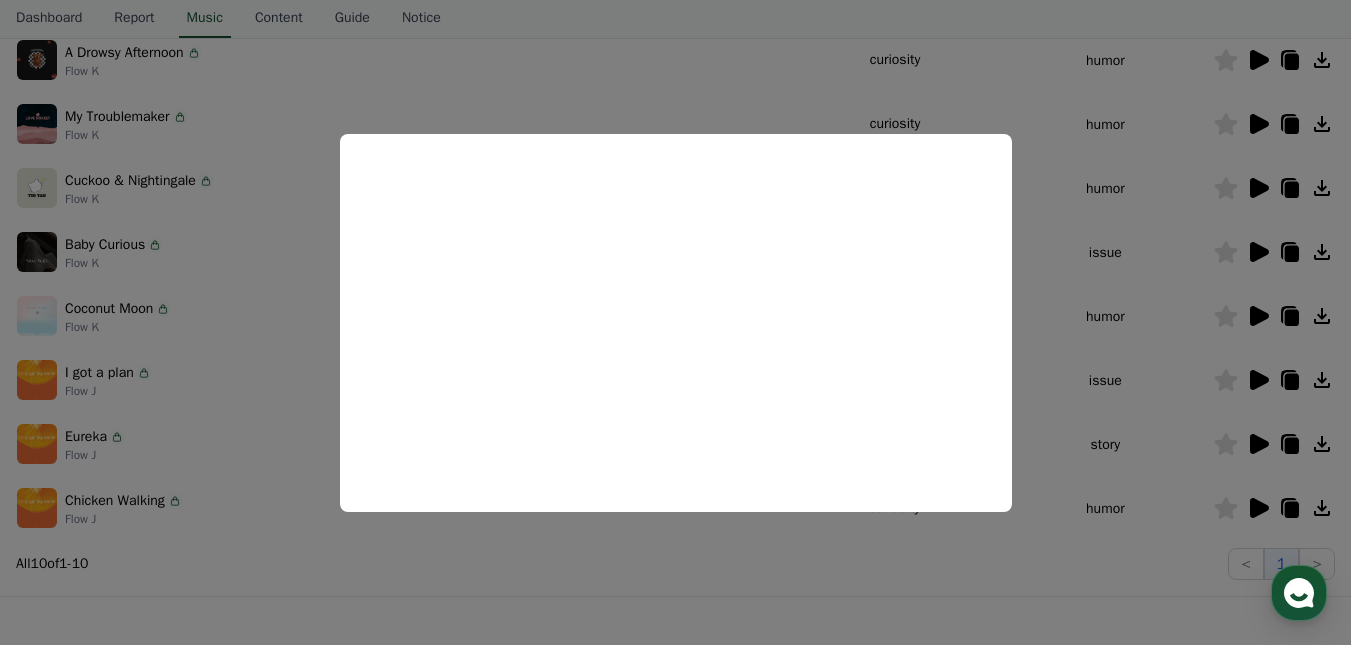 click at bounding box center (675, 322) 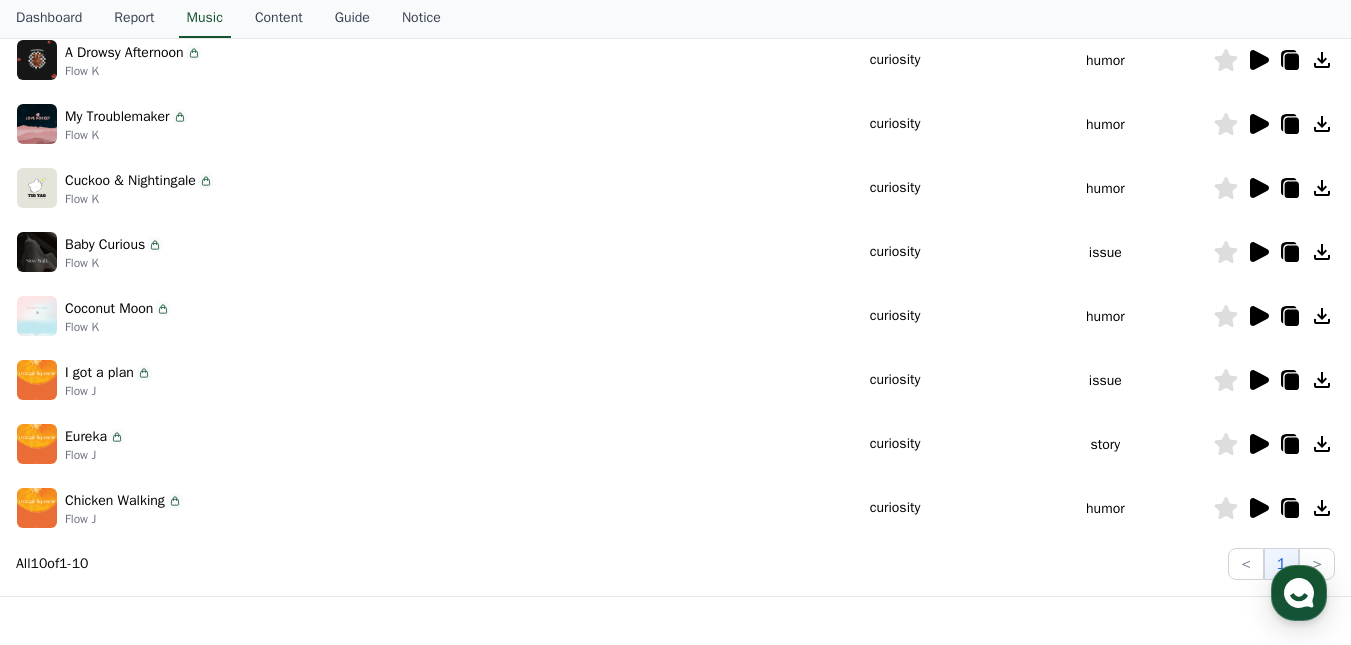 click 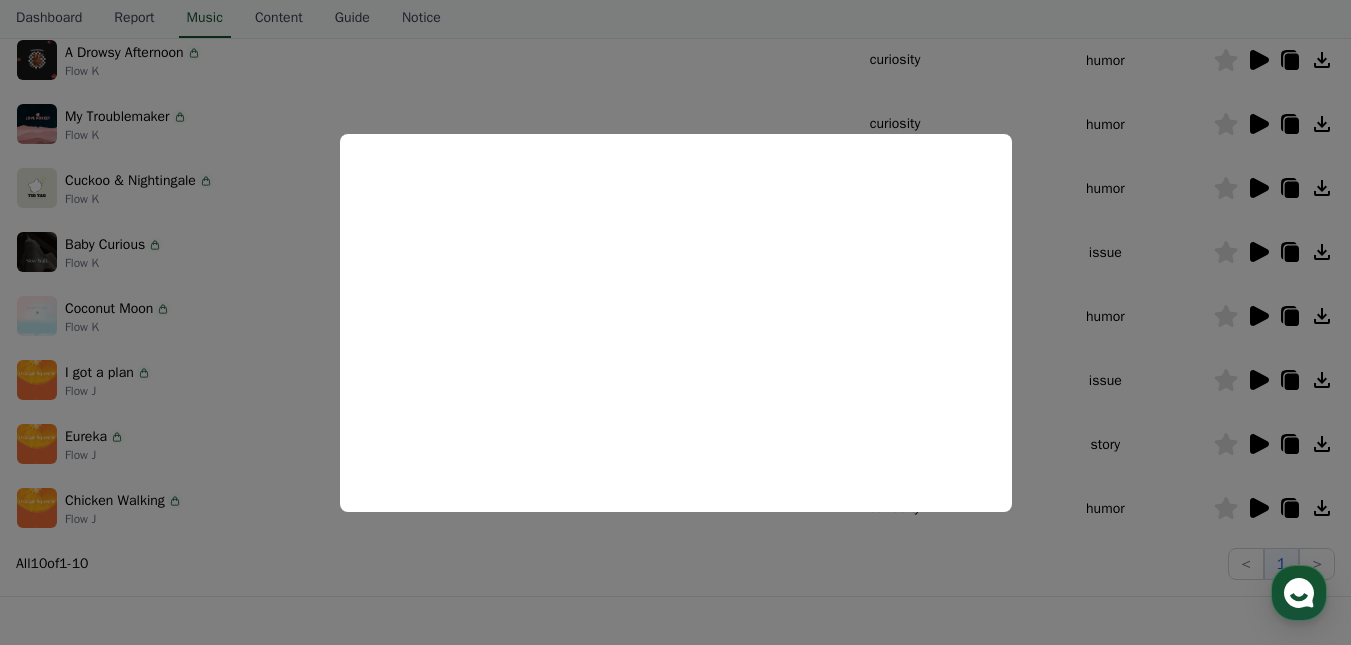 click at bounding box center [675, 322] 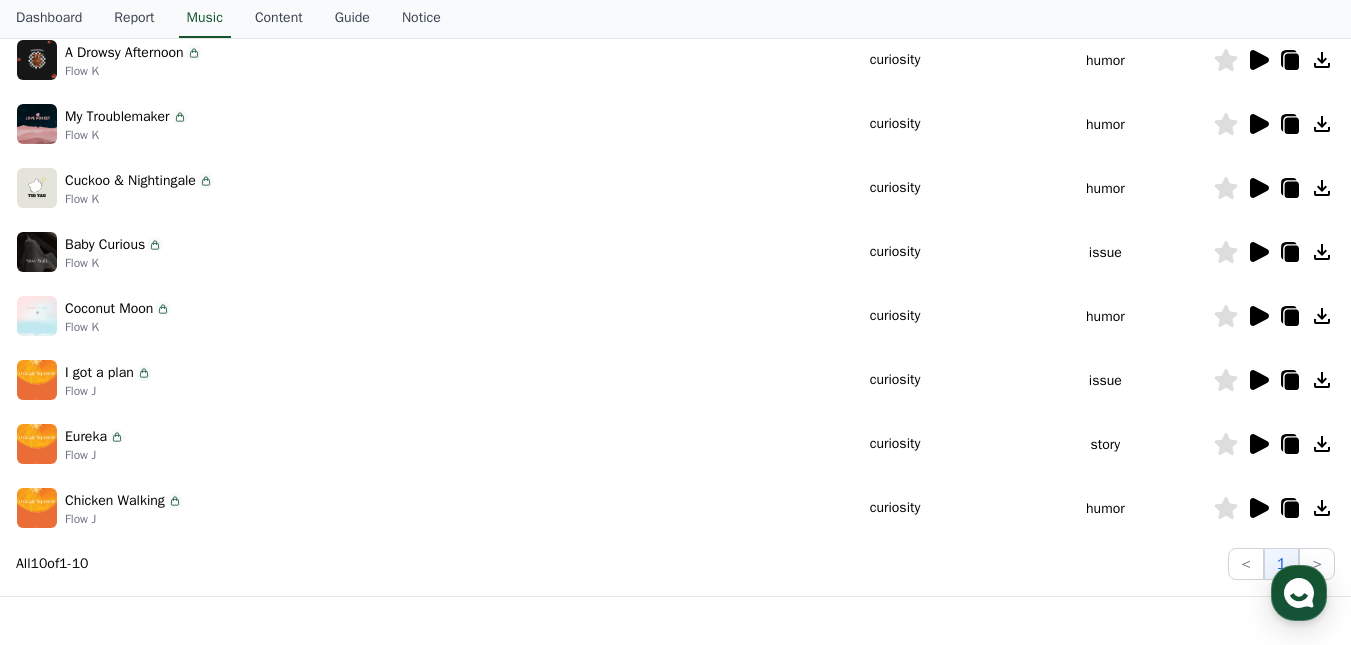 click 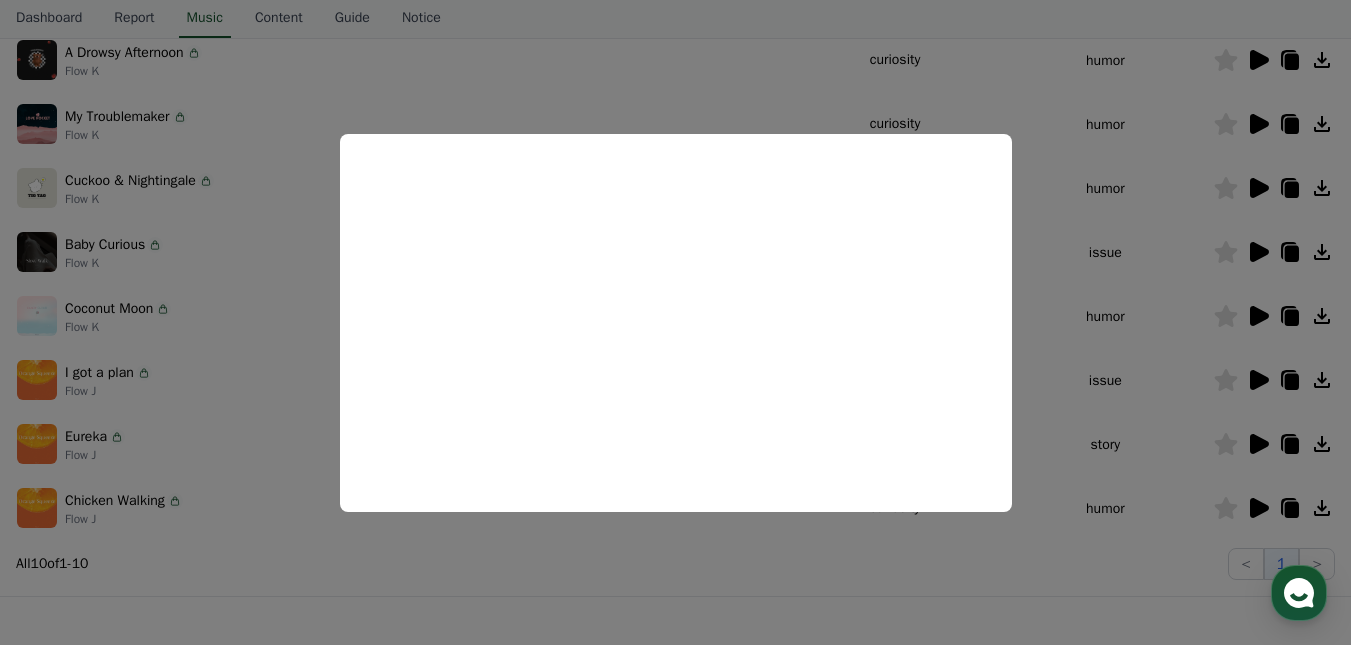 click at bounding box center [675, 322] 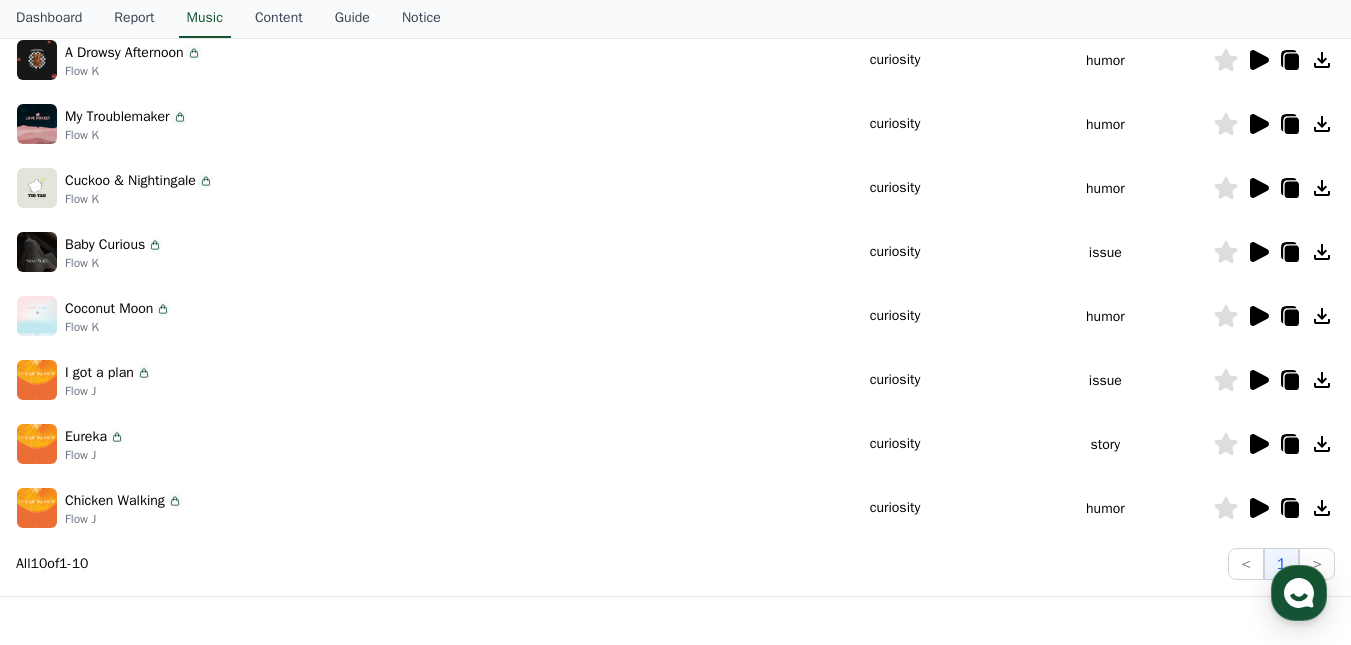 click 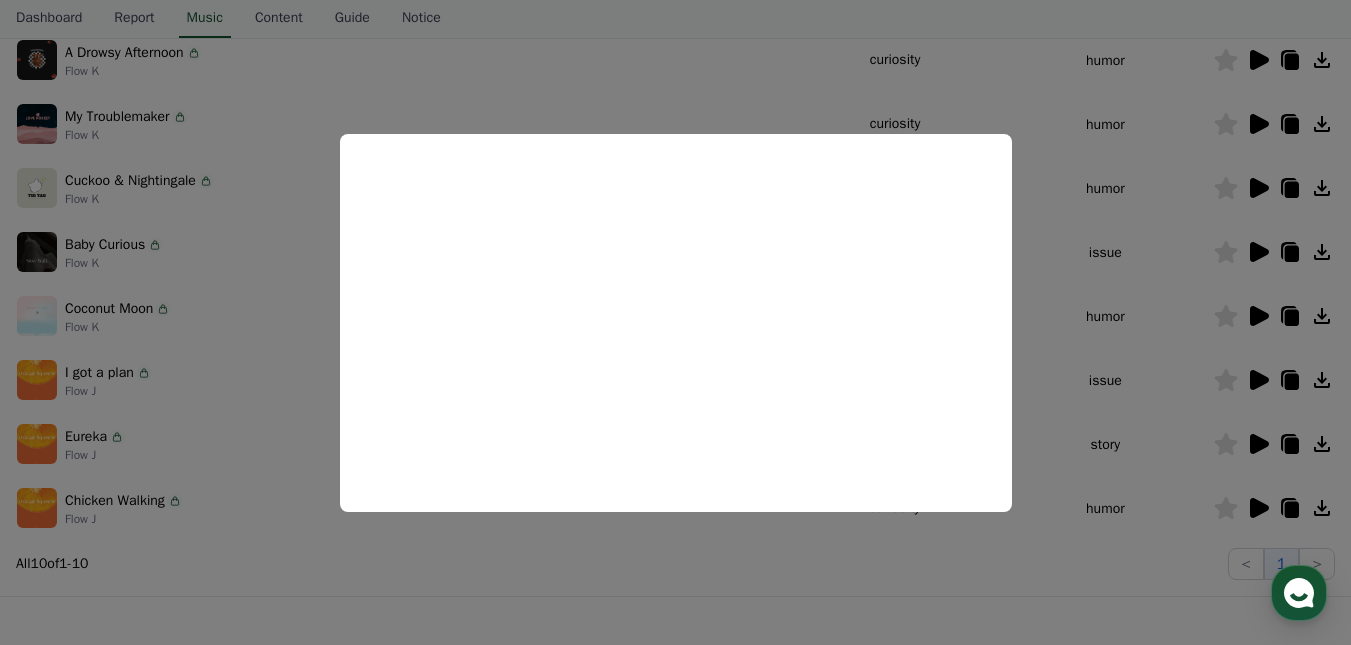 click at bounding box center [675, 322] 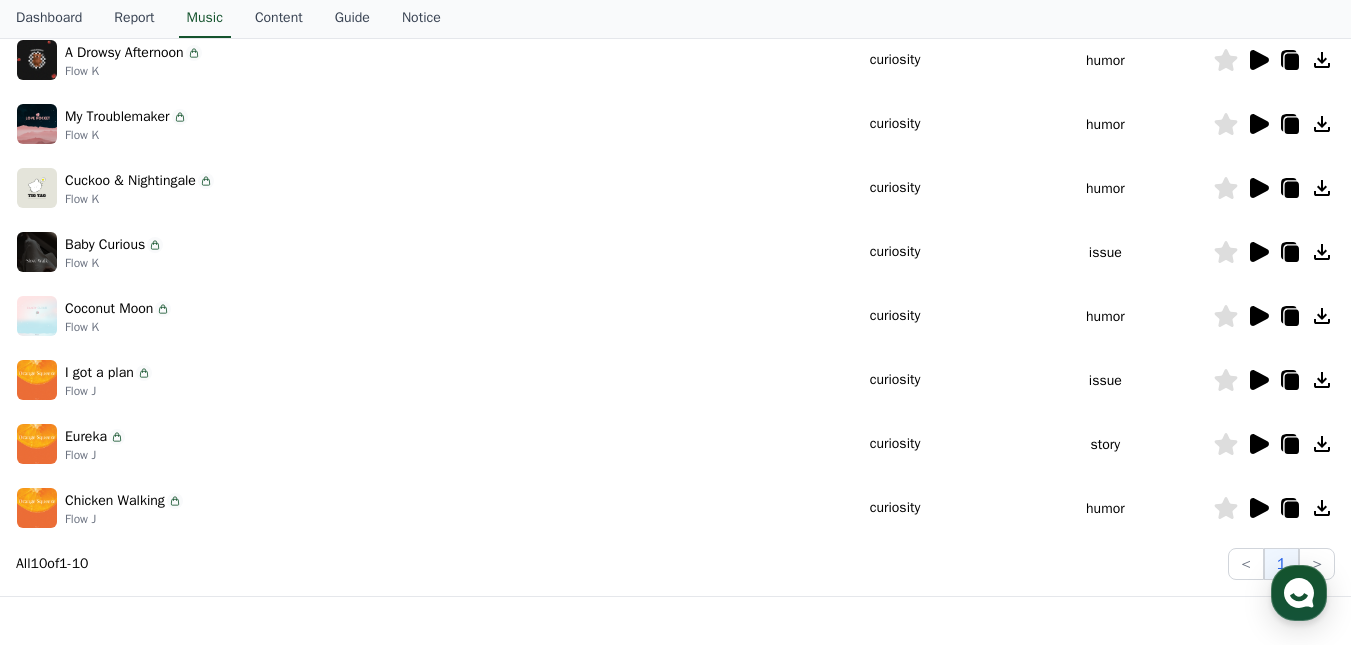 click 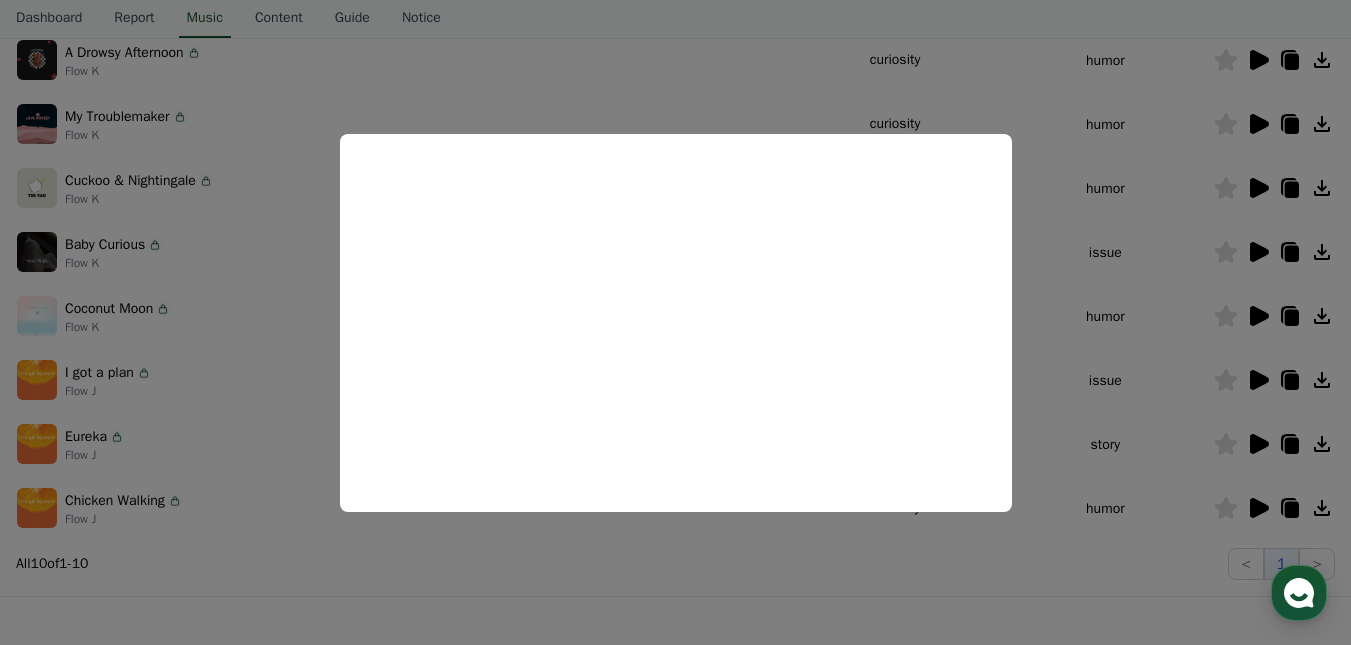 click at bounding box center (675, 322) 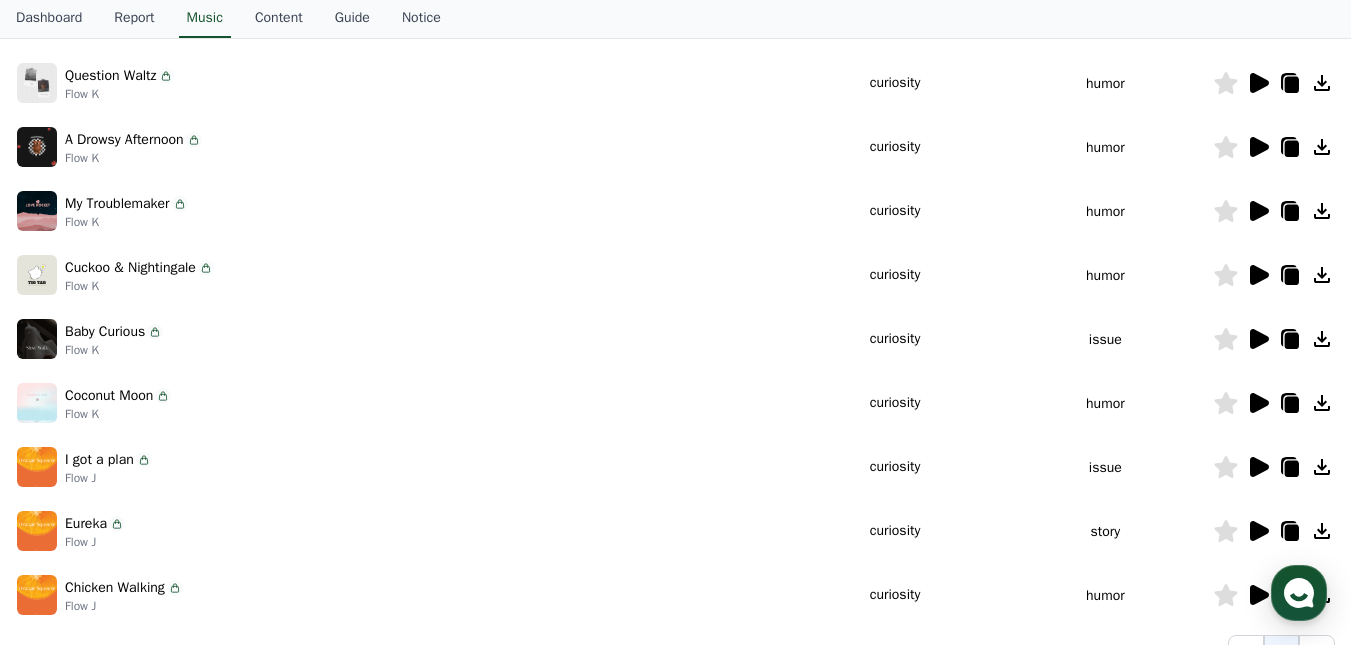 scroll, scrollTop: 209, scrollLeft: 0, axis: vertical 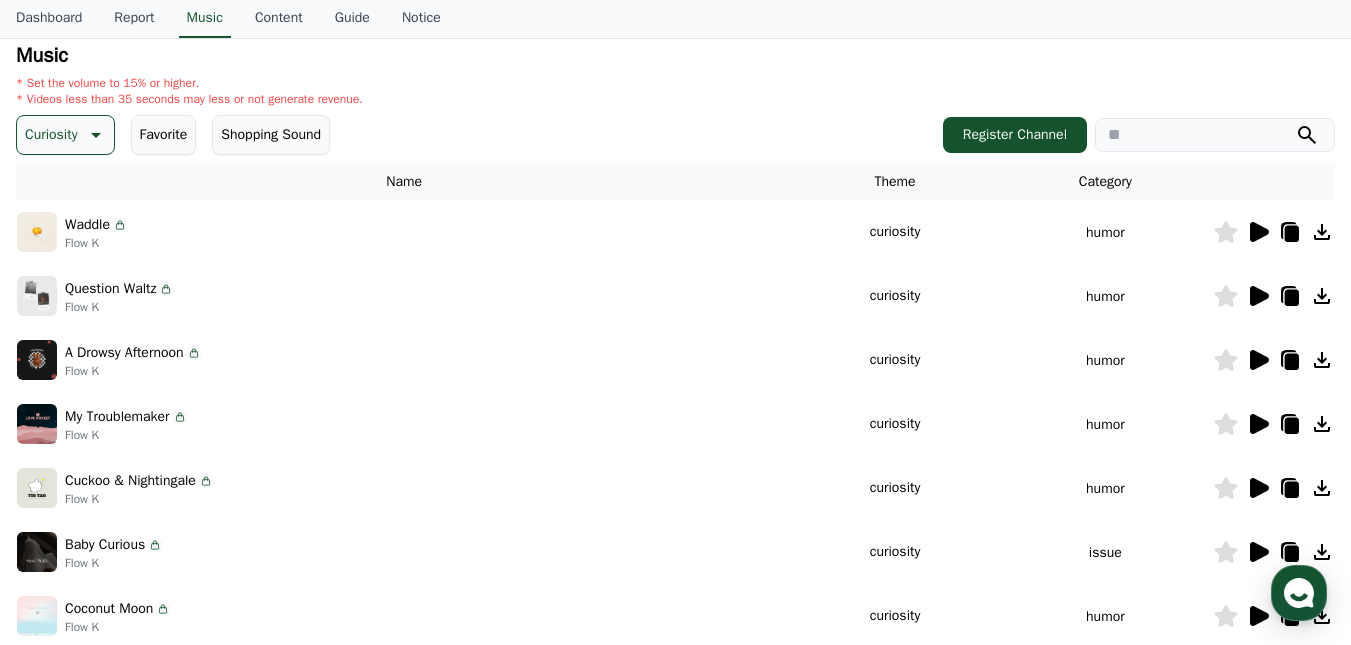 click 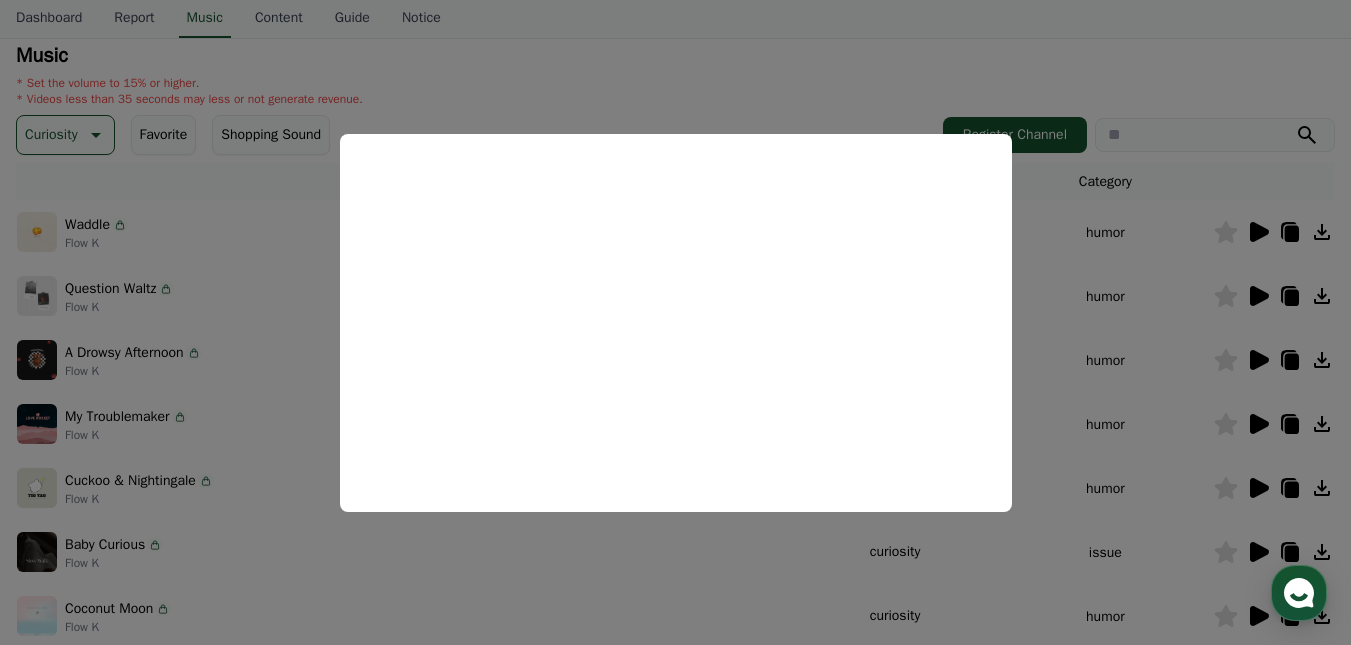 click at bounding box center (675, 322) 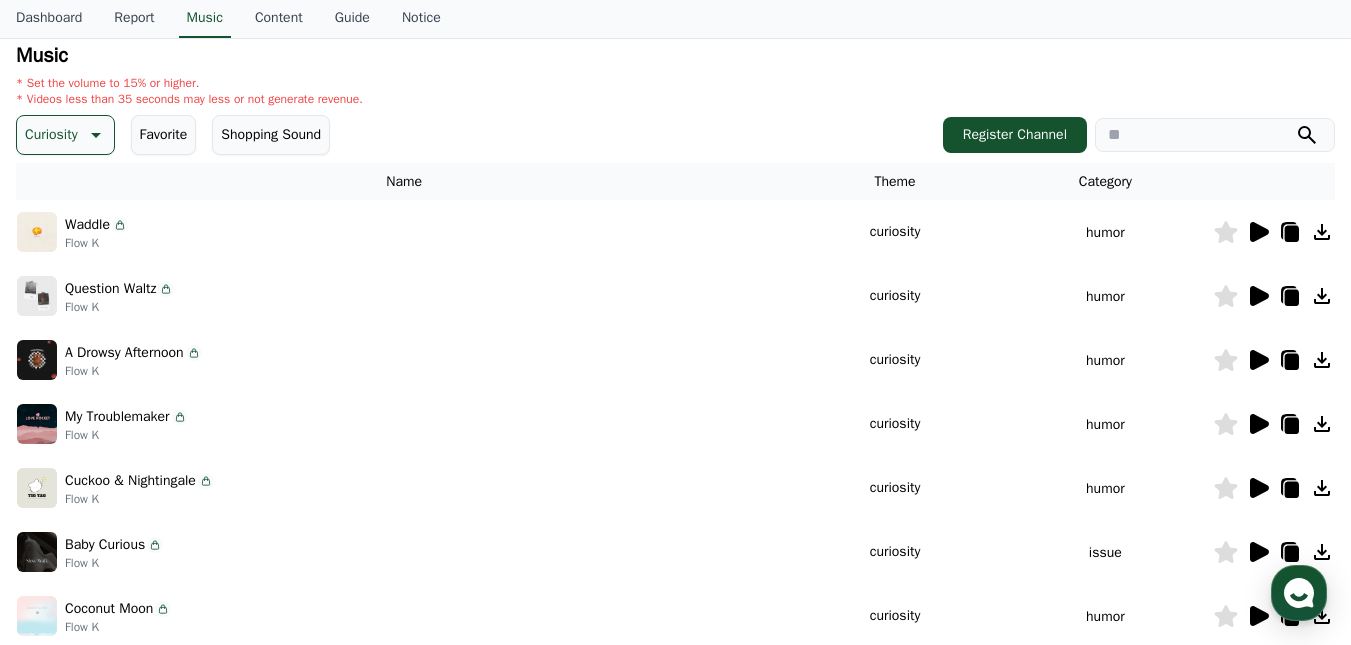 click 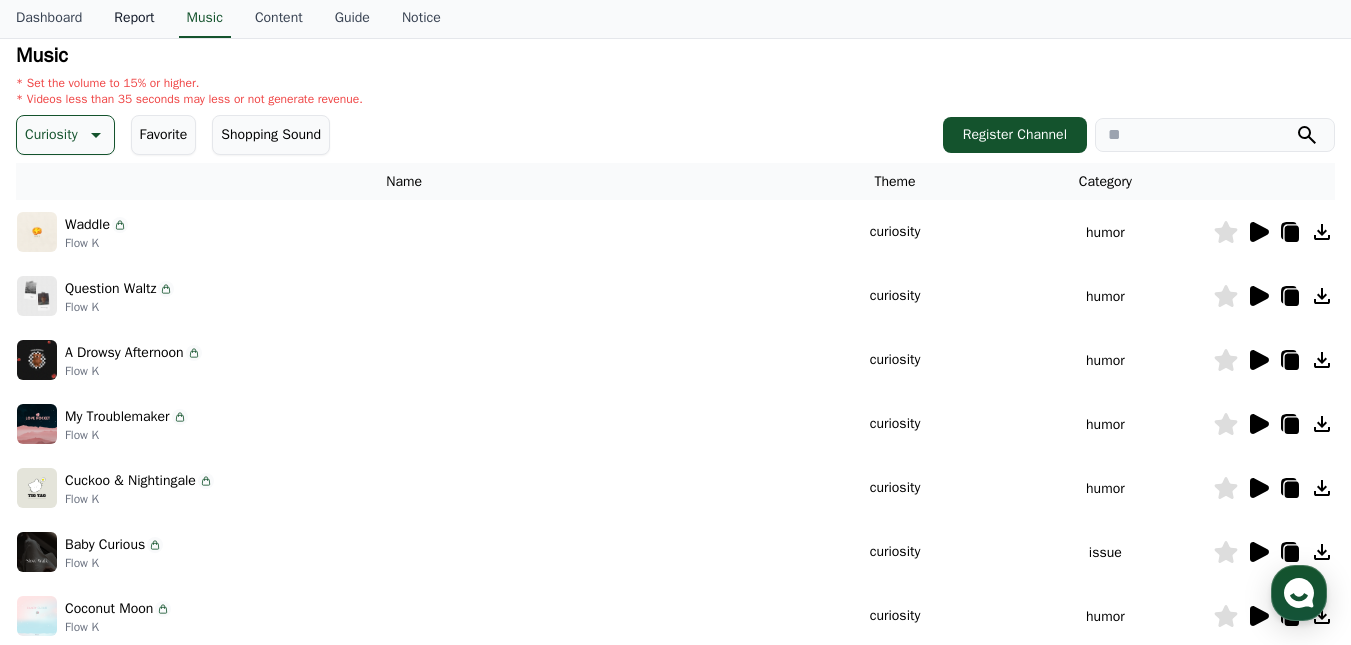 click on "Report" at bounding box center (134, 19) 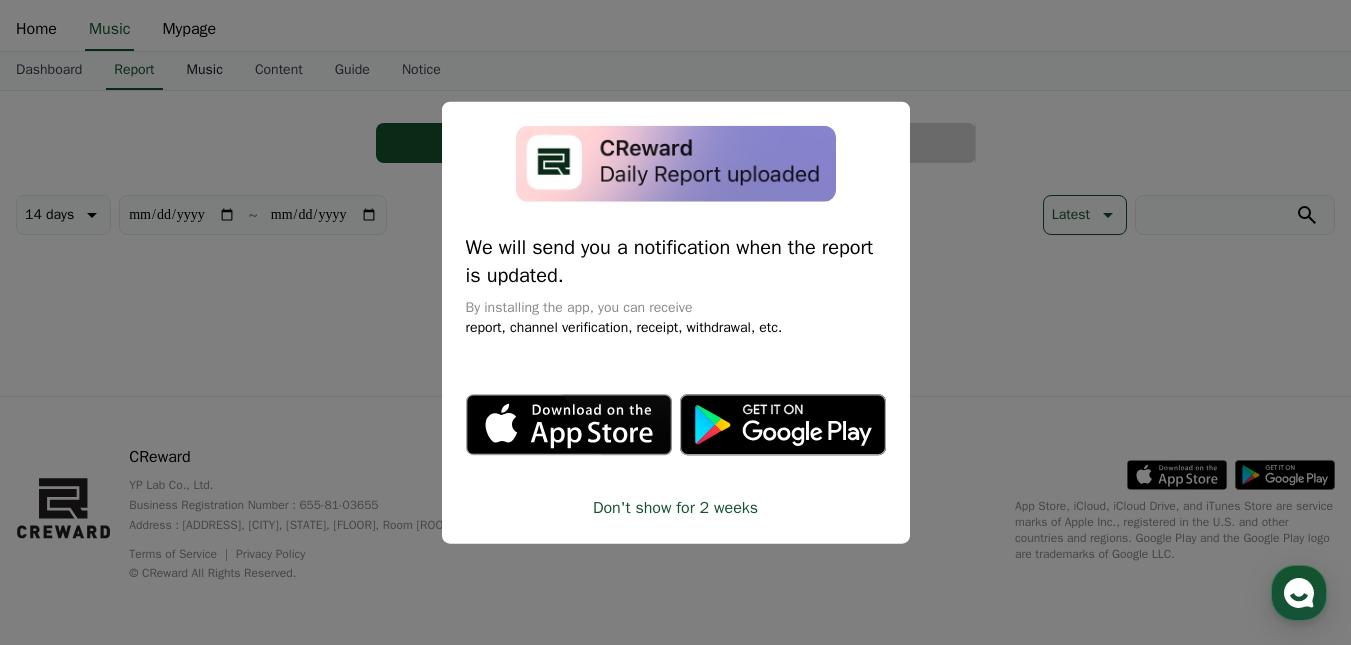 scroll, scrollTop: 0, scrollLeft: 0, axis: both 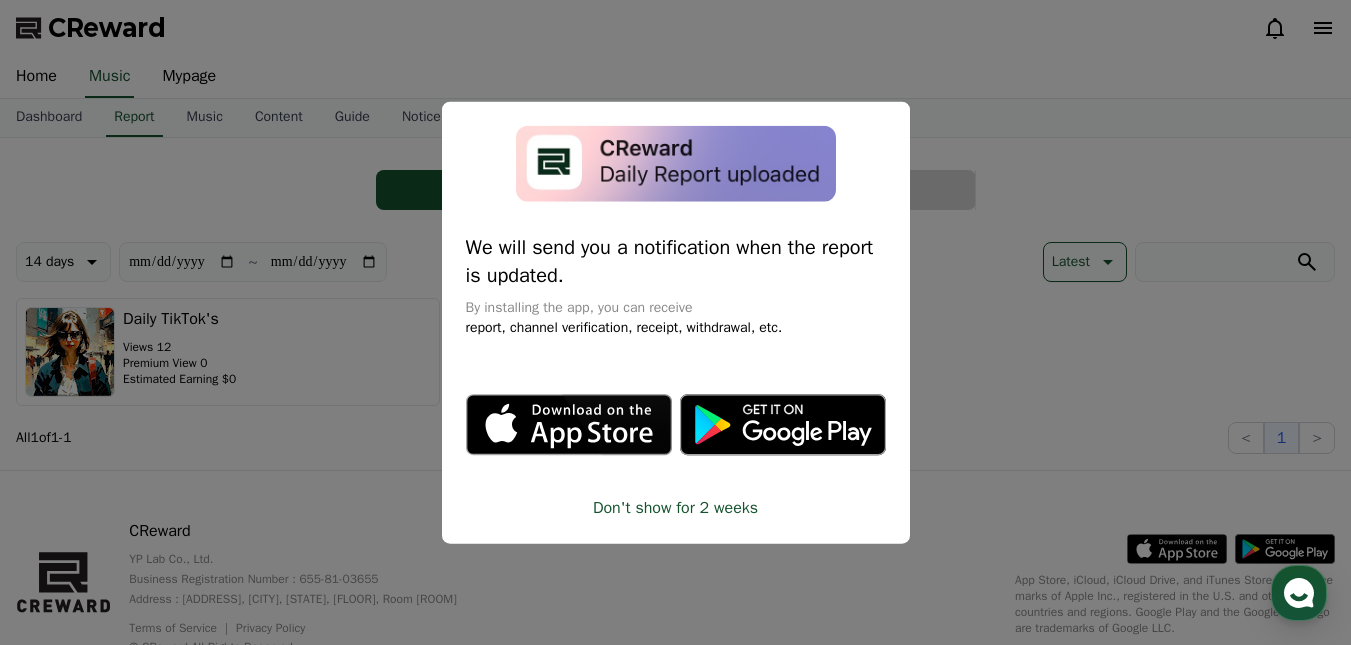 click at bounding box center (675, 322) 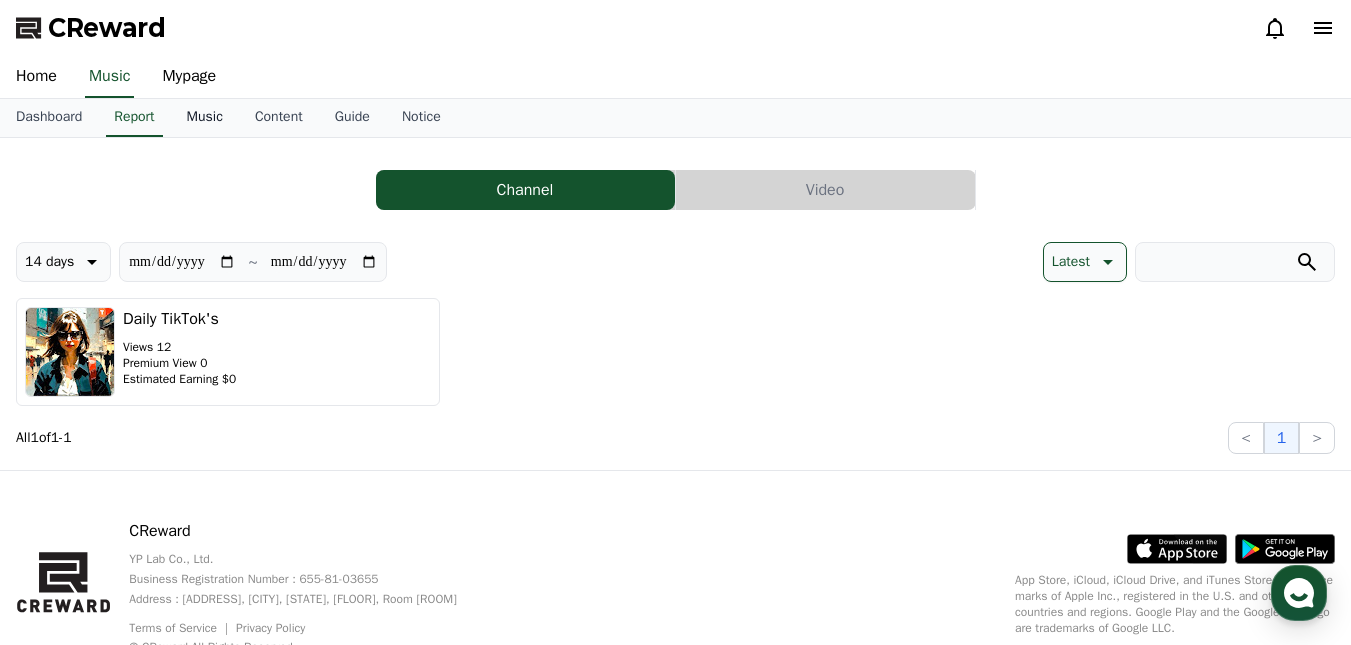 click on "Music" at bounding box center [205, 118] 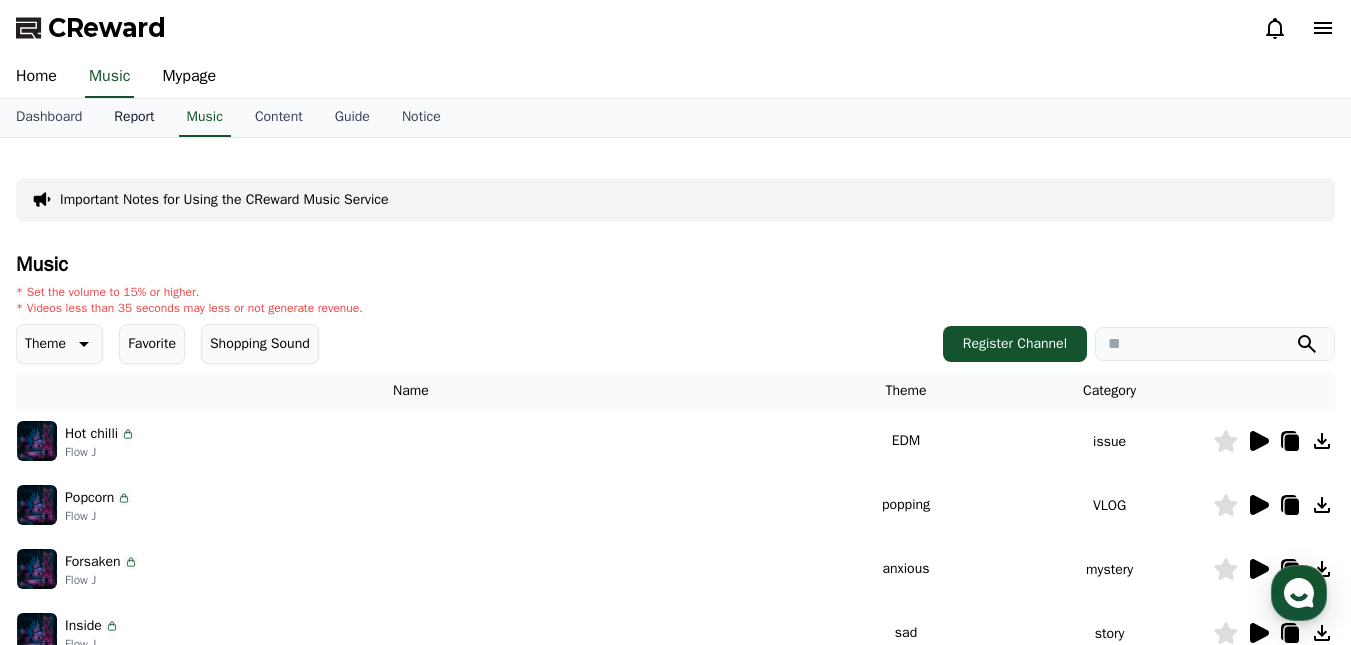 click on "Report" at bounding box center (134, 118) 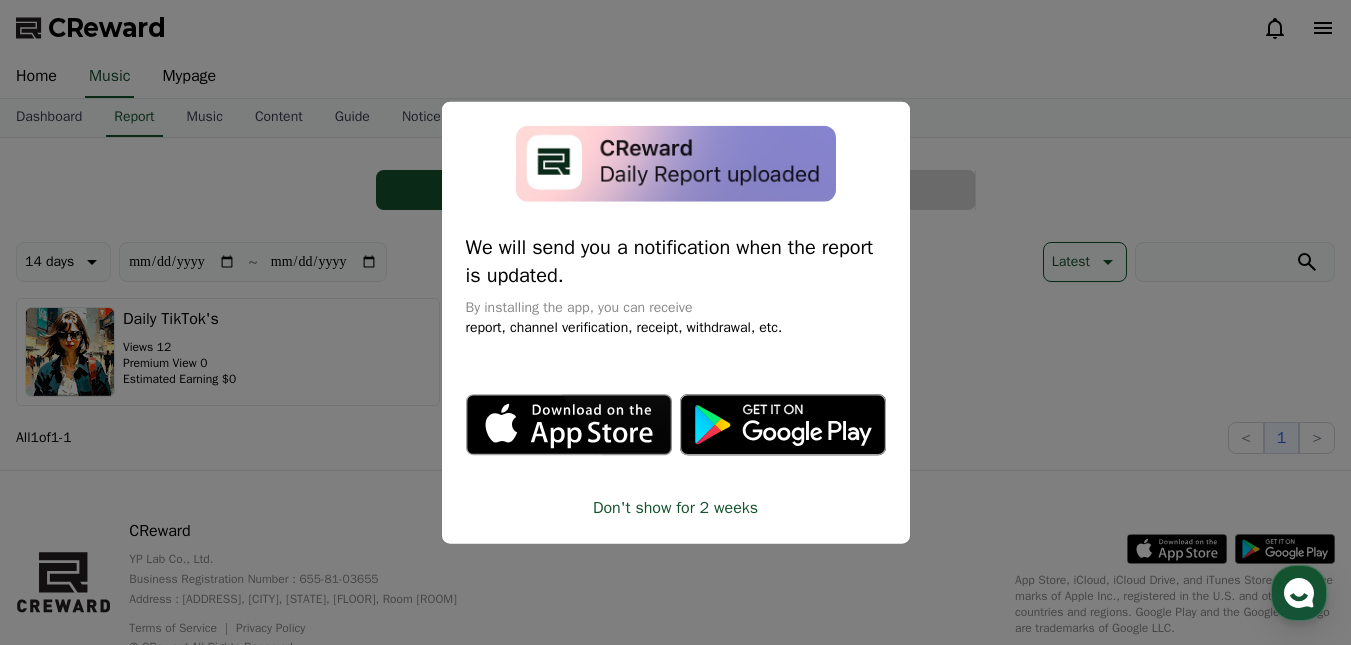 click at bounding box center [675, 322] 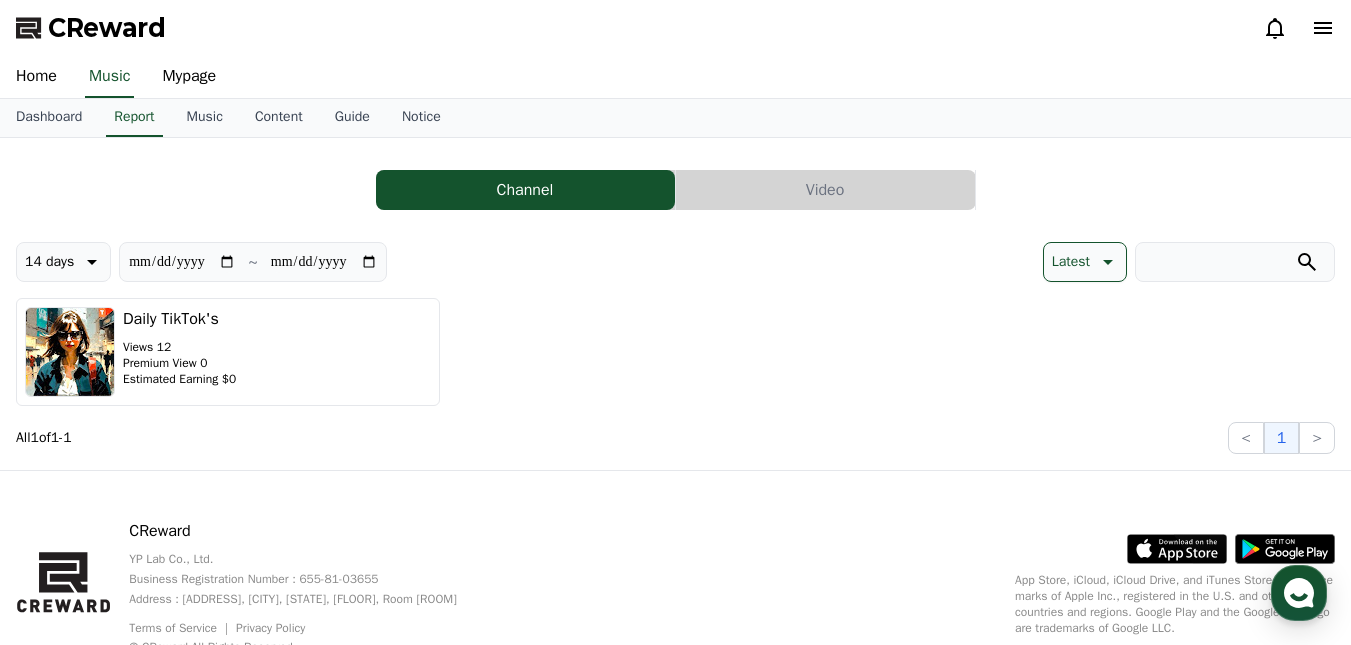 click on "Video" at bounding box center (825, 190) 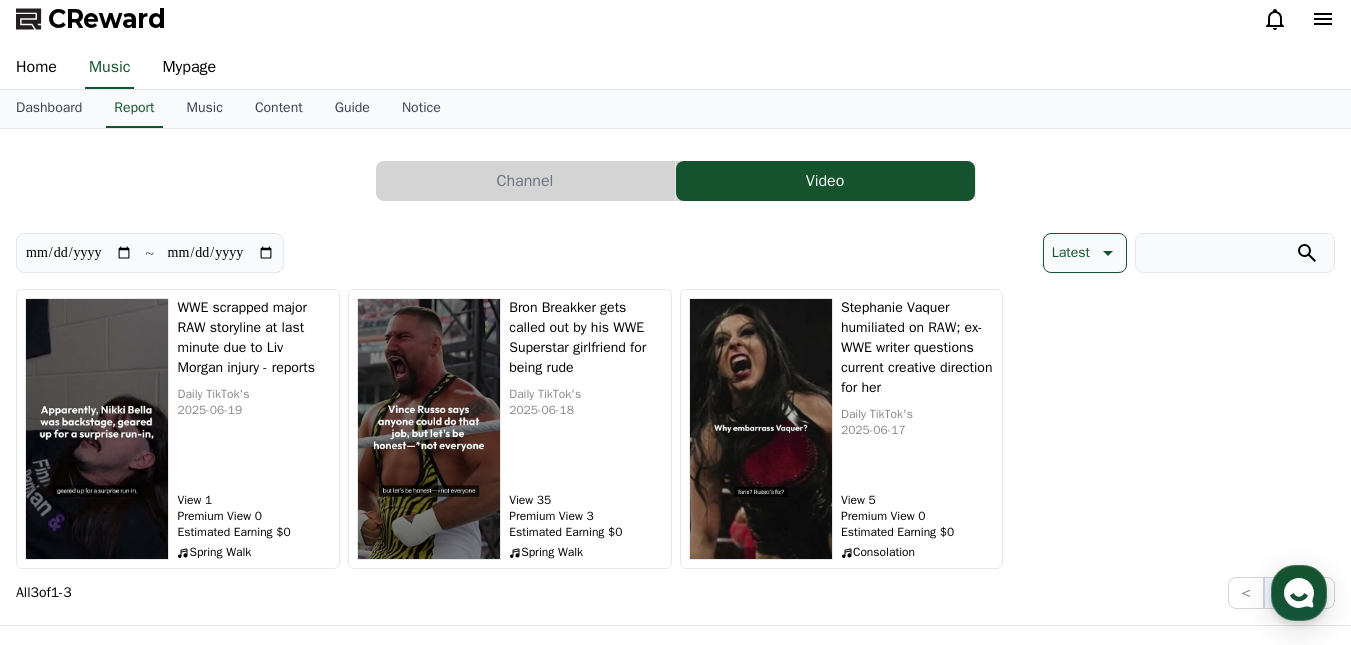 scroll, scrollTop: 0, scrollLeft: 0, axis: both 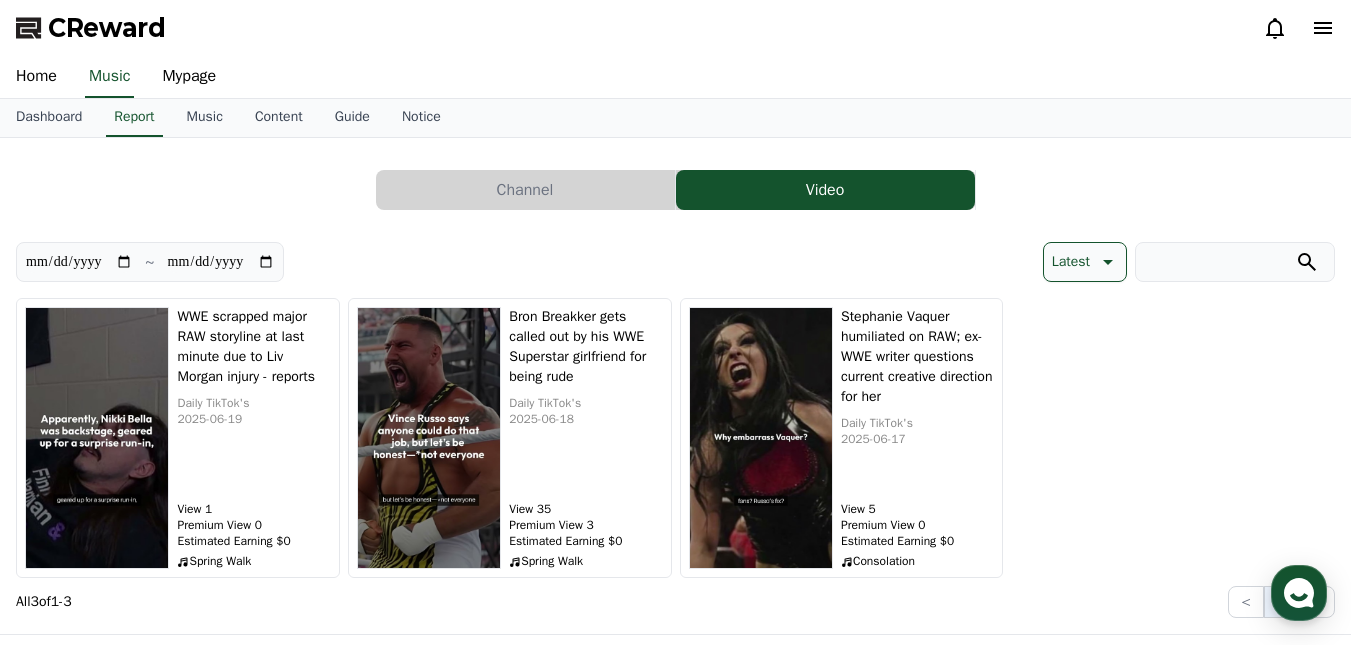 click on "Channel" at bounding box center (525, 190) 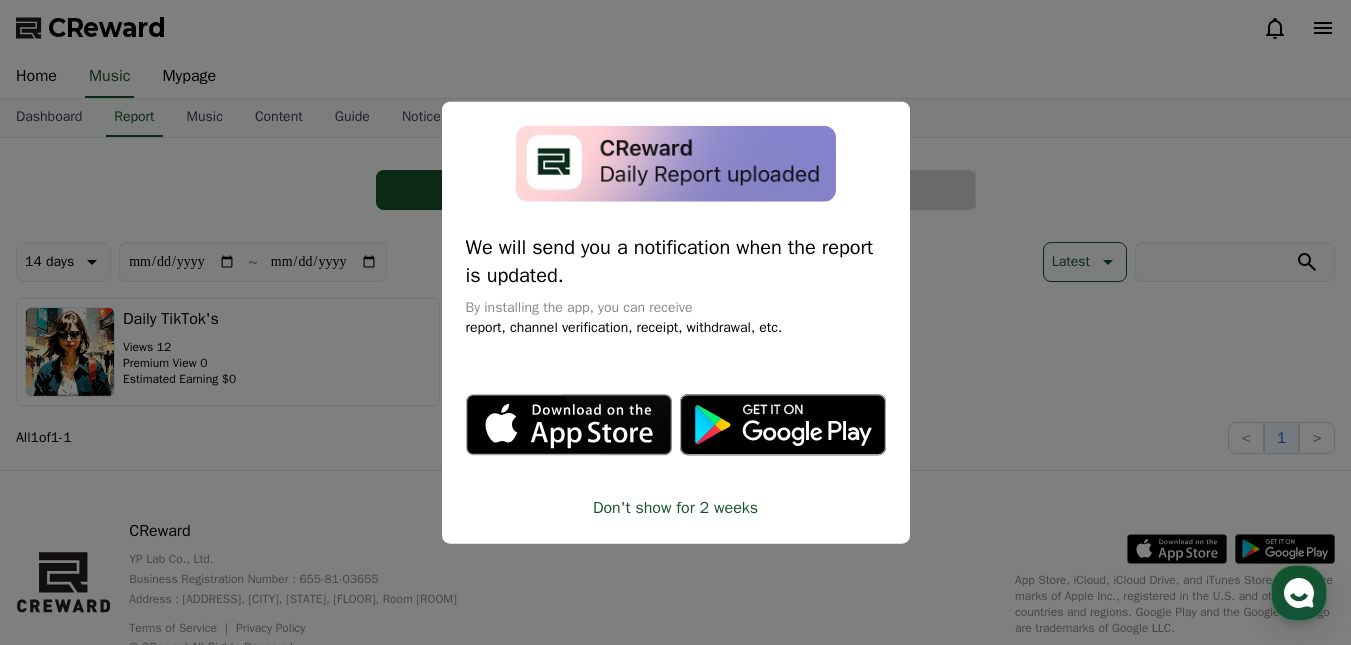 click at bounding box center [675, 322] 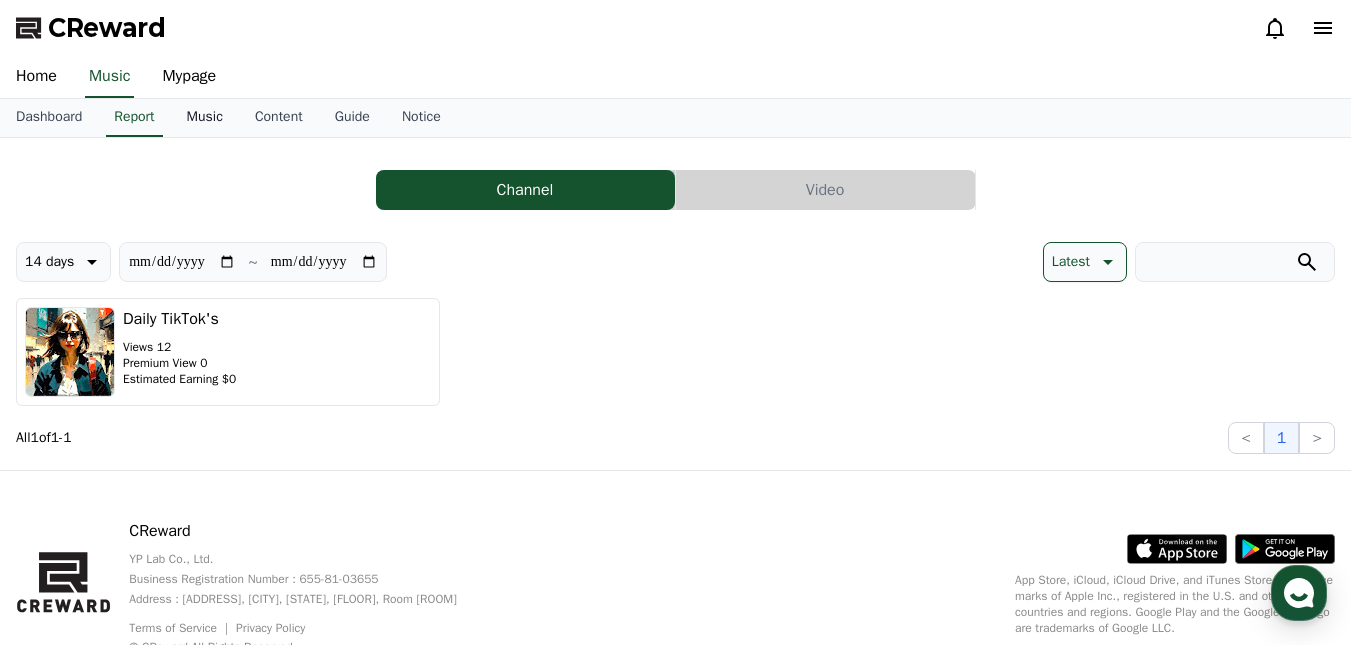 click on "Music" at bounding box center [205, 118] 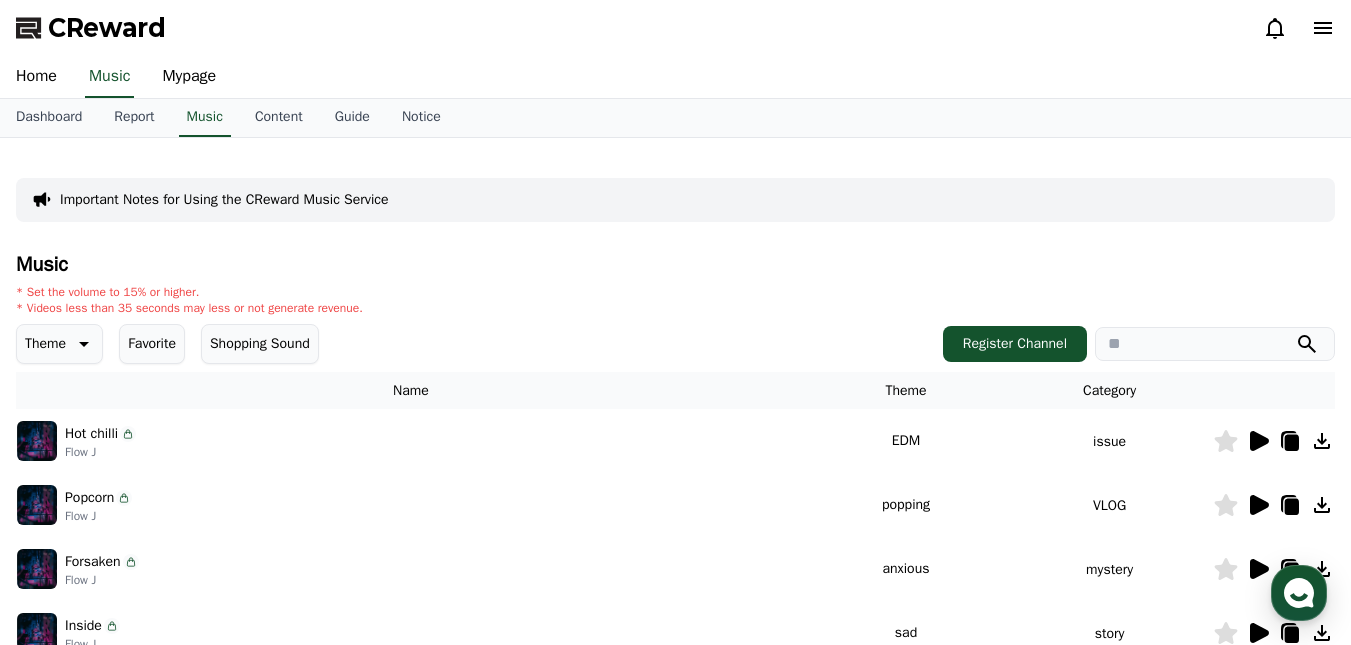 click 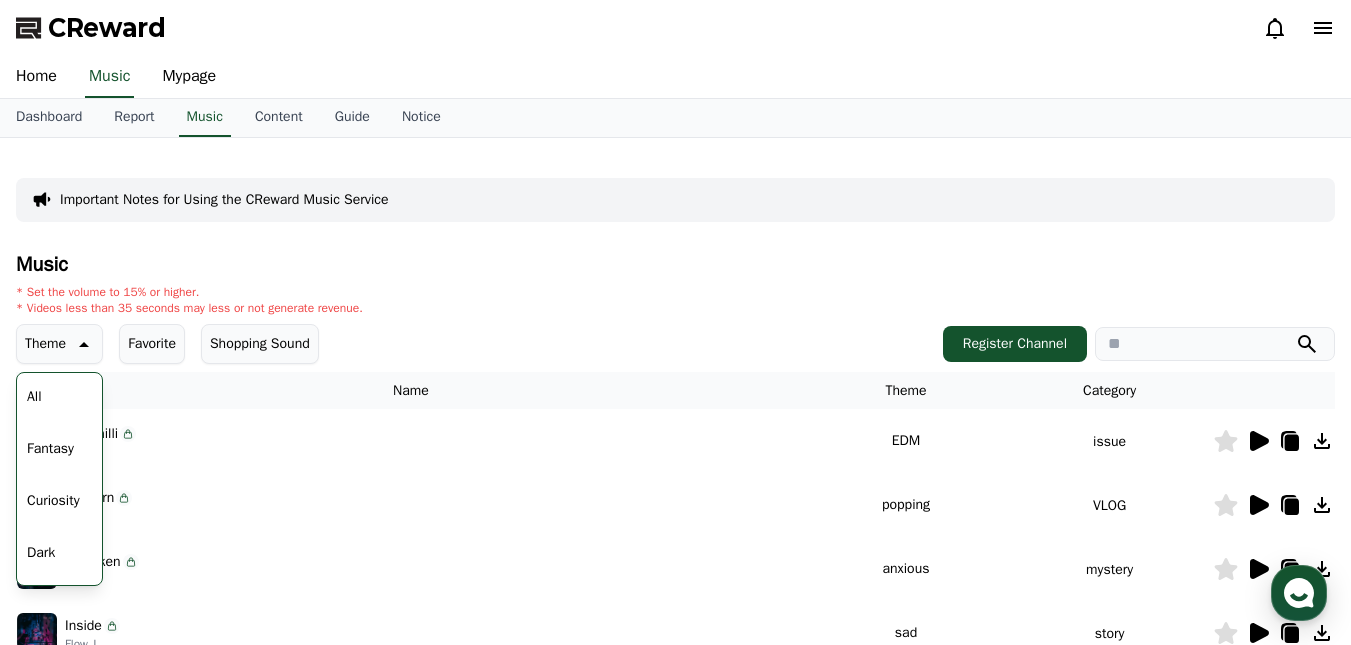 click on "All Fantasy Curiosity Dark Bright Popping Exciting Twist Majestic Dramatic Joyful Mood Edm Groove Sad Clam Cute Touching Anxious Comic" at bounding box center (59, 891) 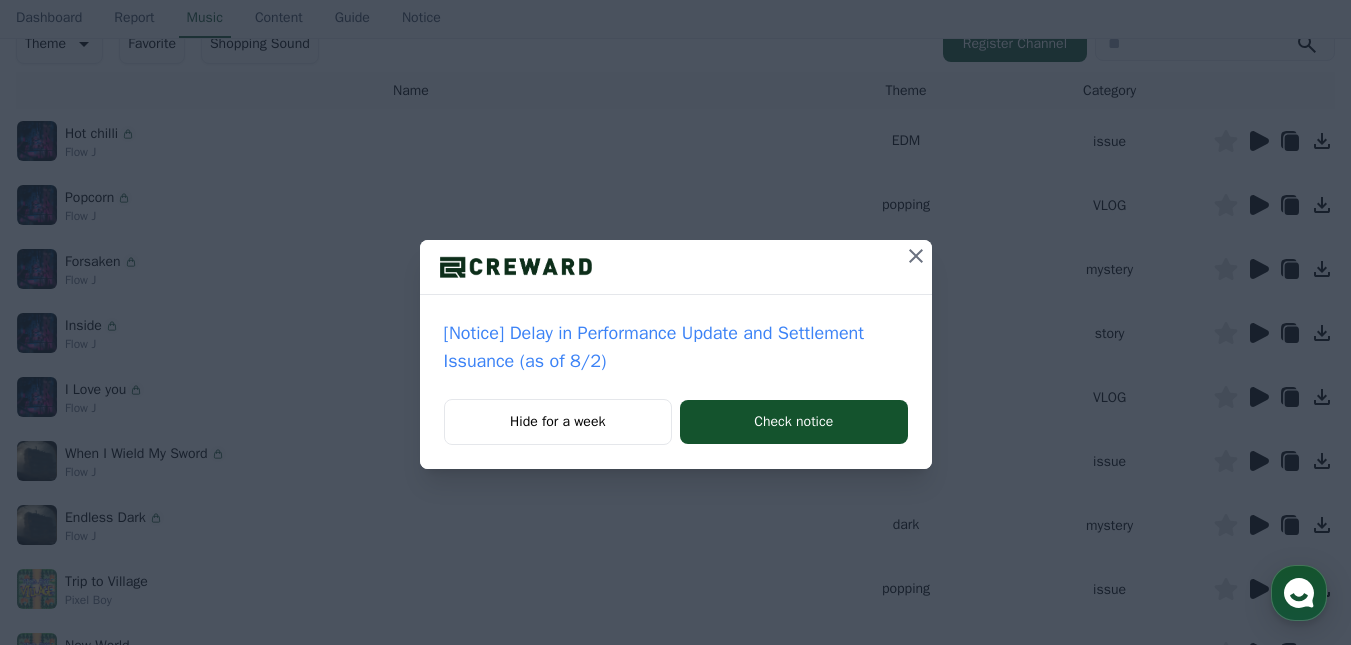 scroll, scrollTop: 0, scrollLeft: 0, axis: both 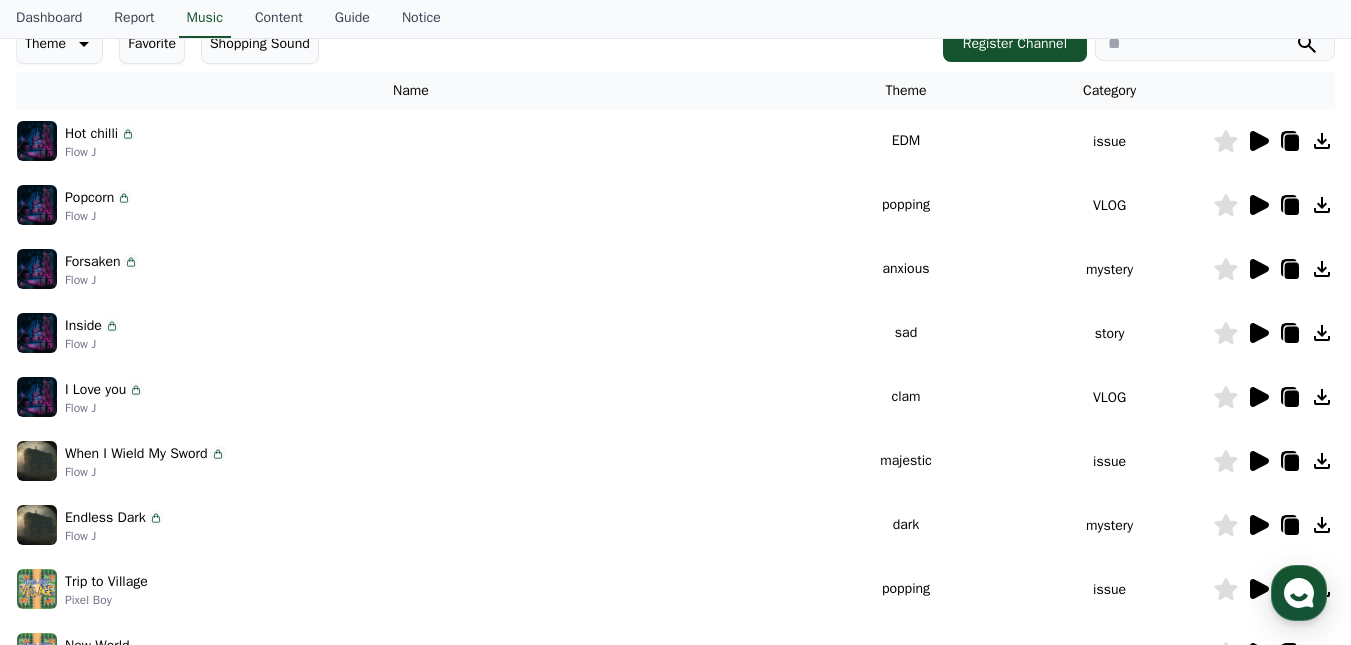 click 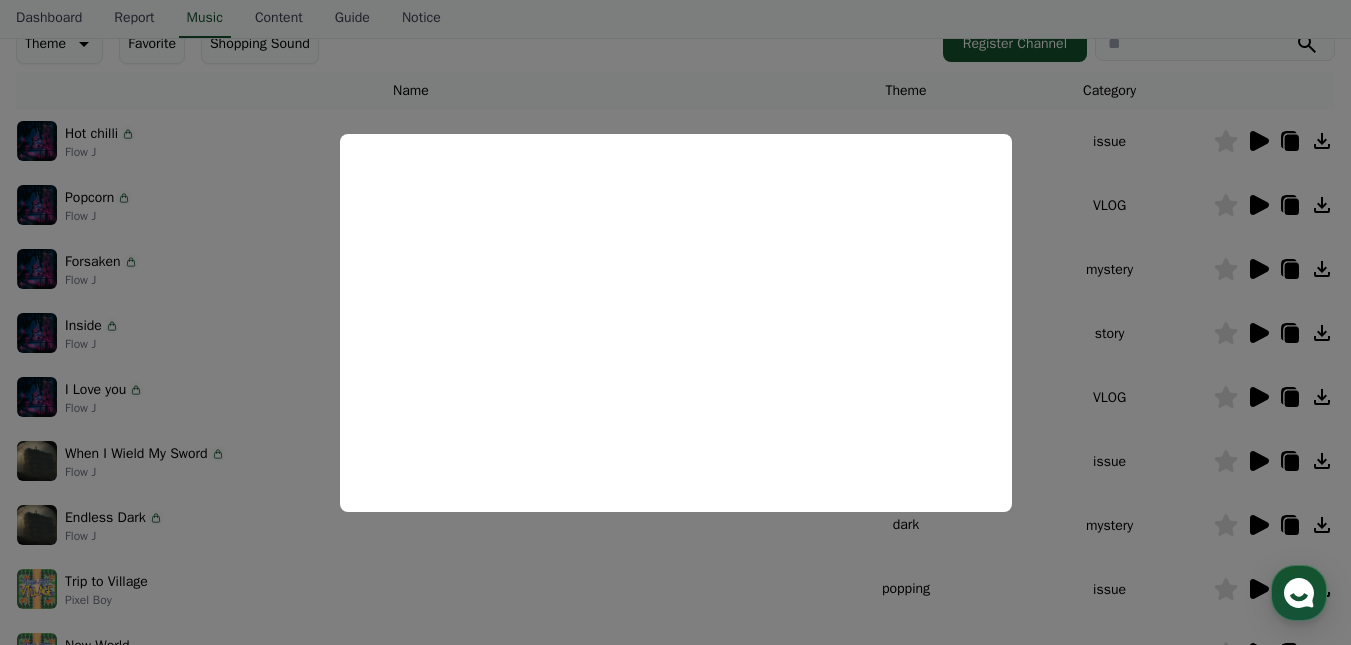 click at bounding box center [675, 322] 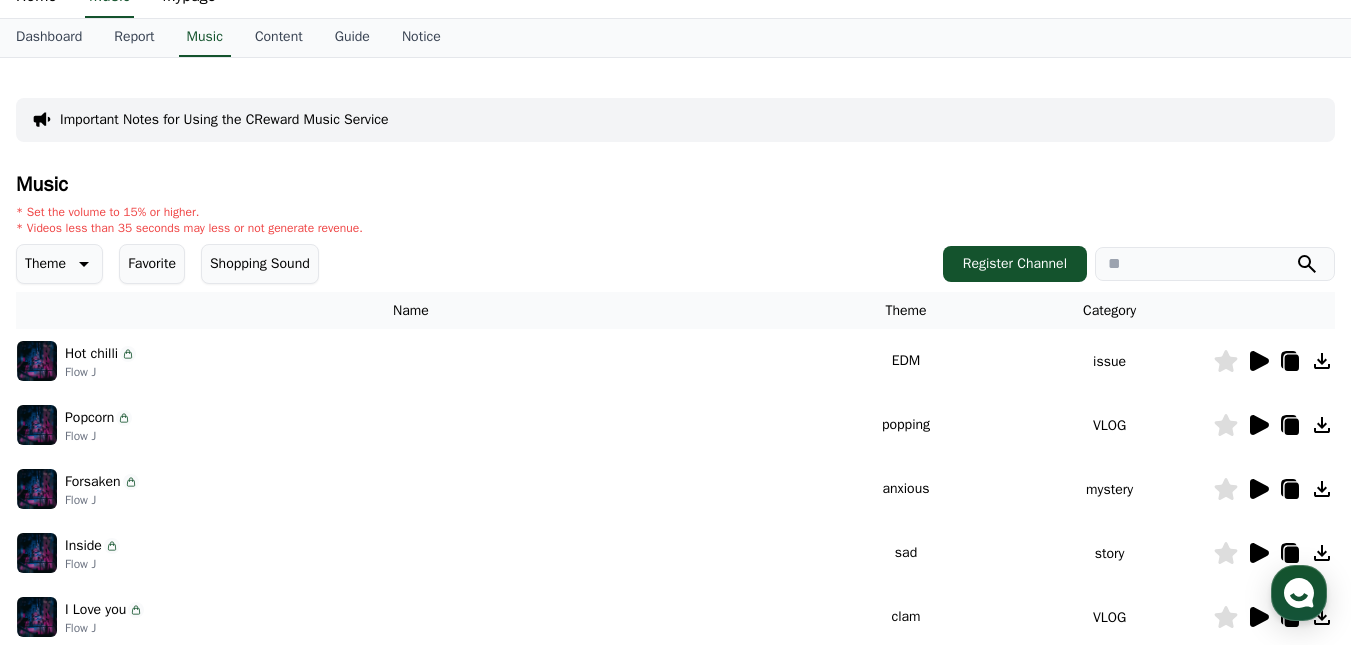 scroll, scrollTop: 0, scrollLeft: 0, axis: both 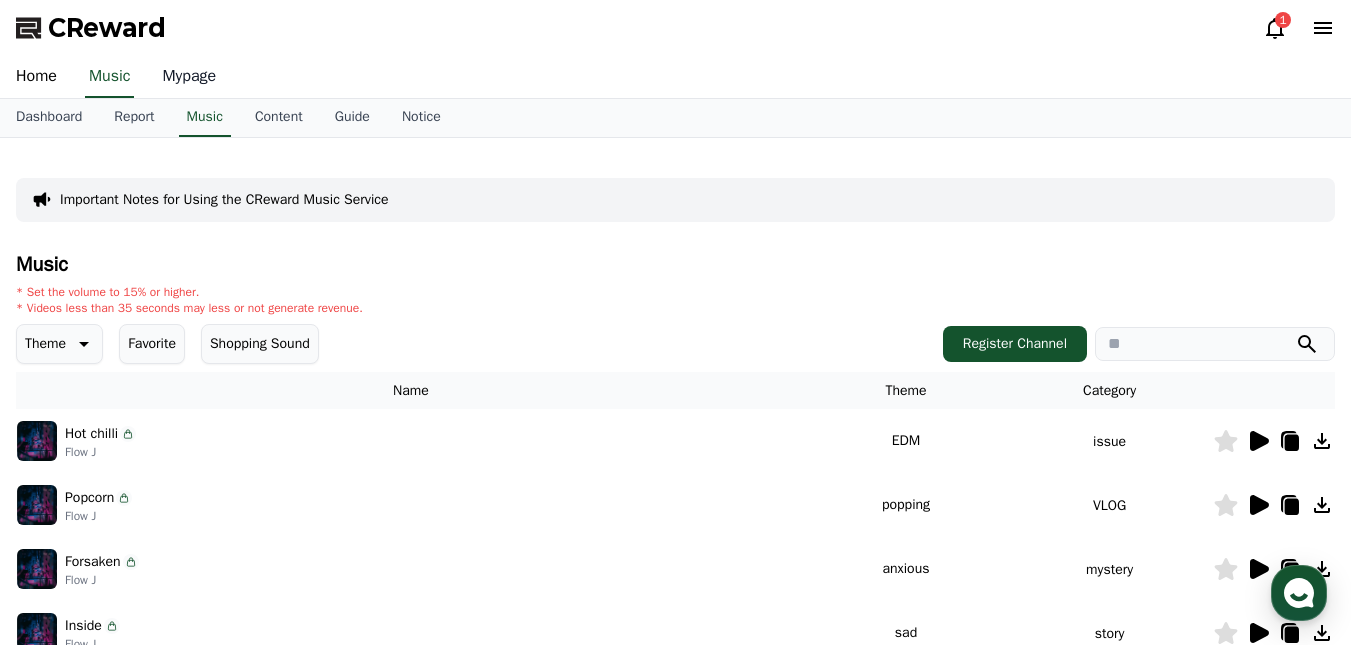 click on "Mypage" at bounding box center [189, 77] 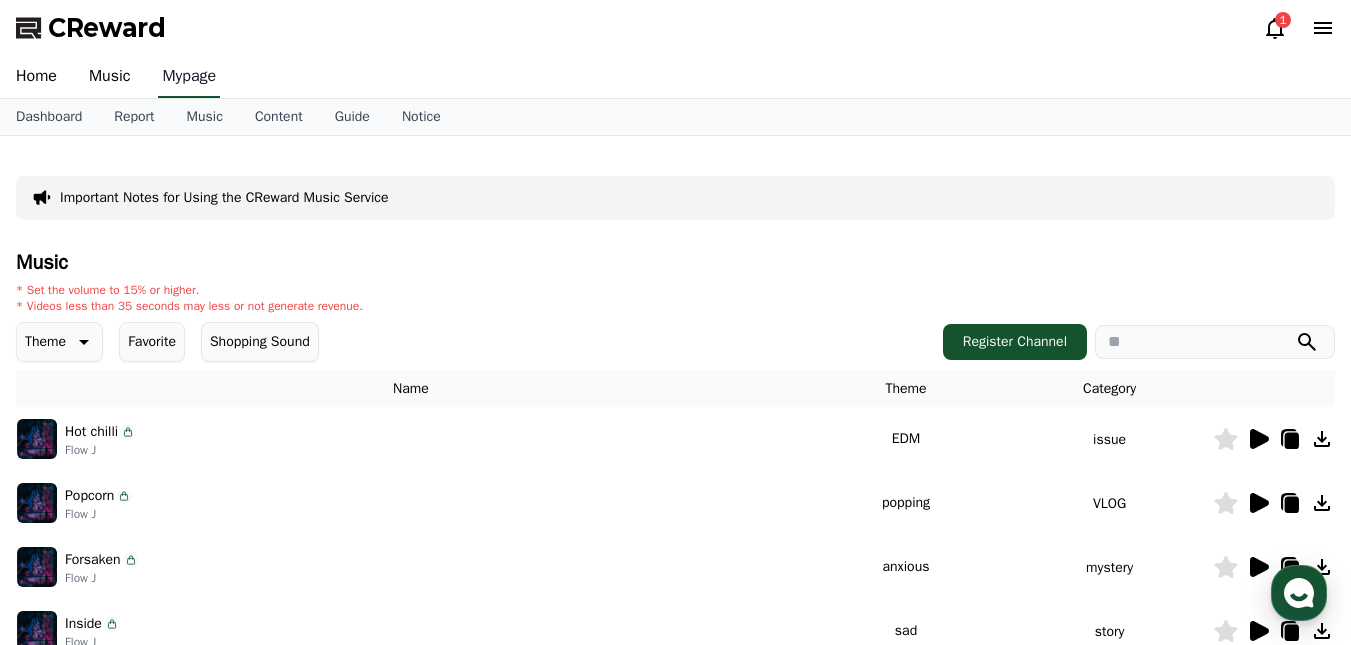 select on "**********" 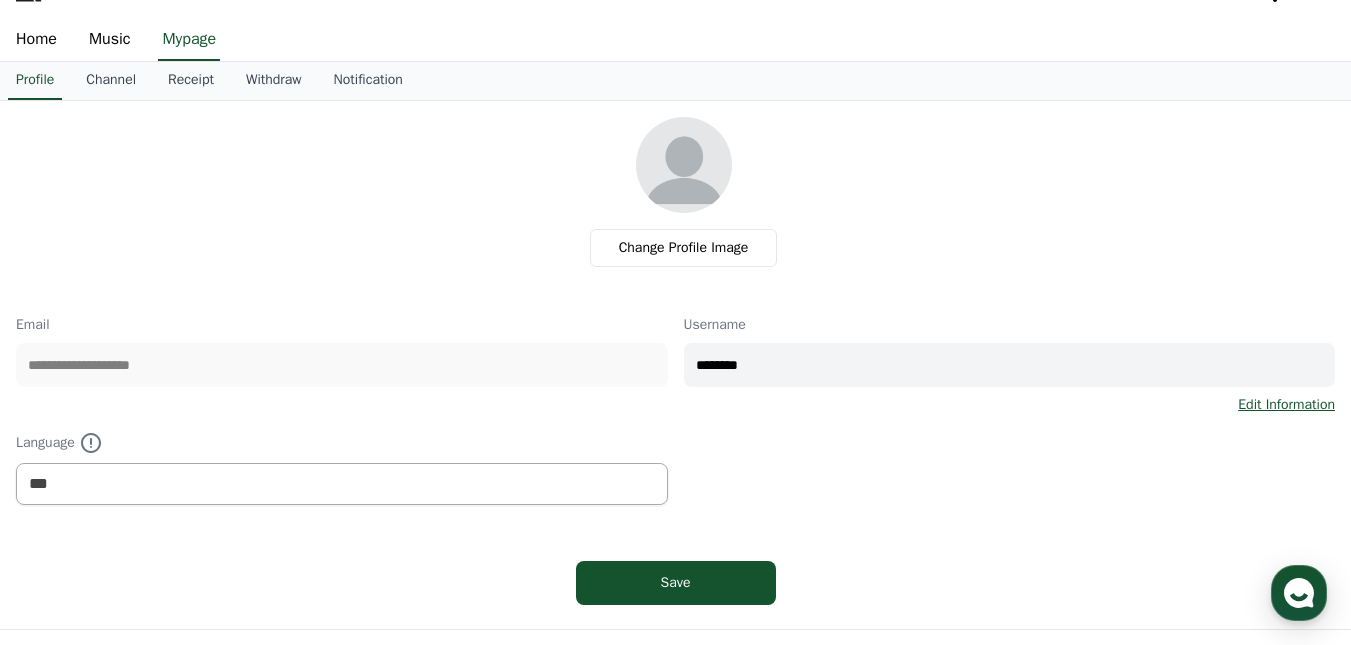 scroll, scrollTop: 0, scrollLeft: 0, axis: both 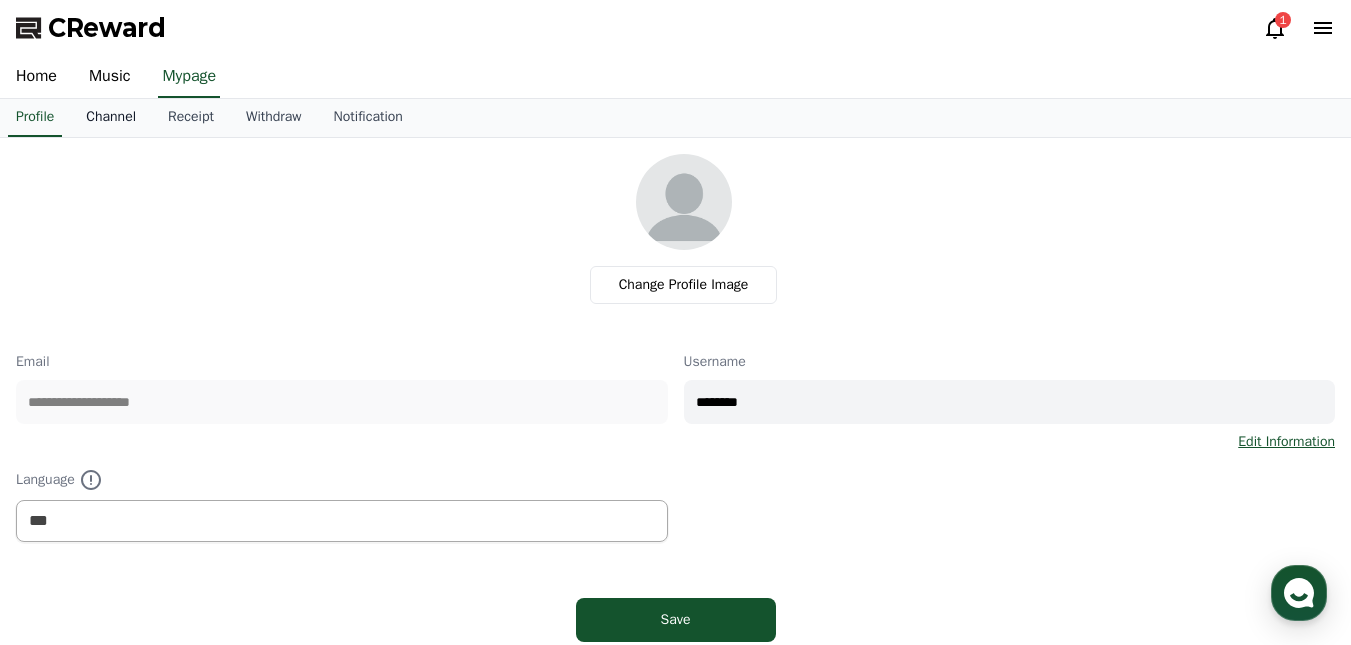 click on "Channel" at bounding box center [111, 118] 